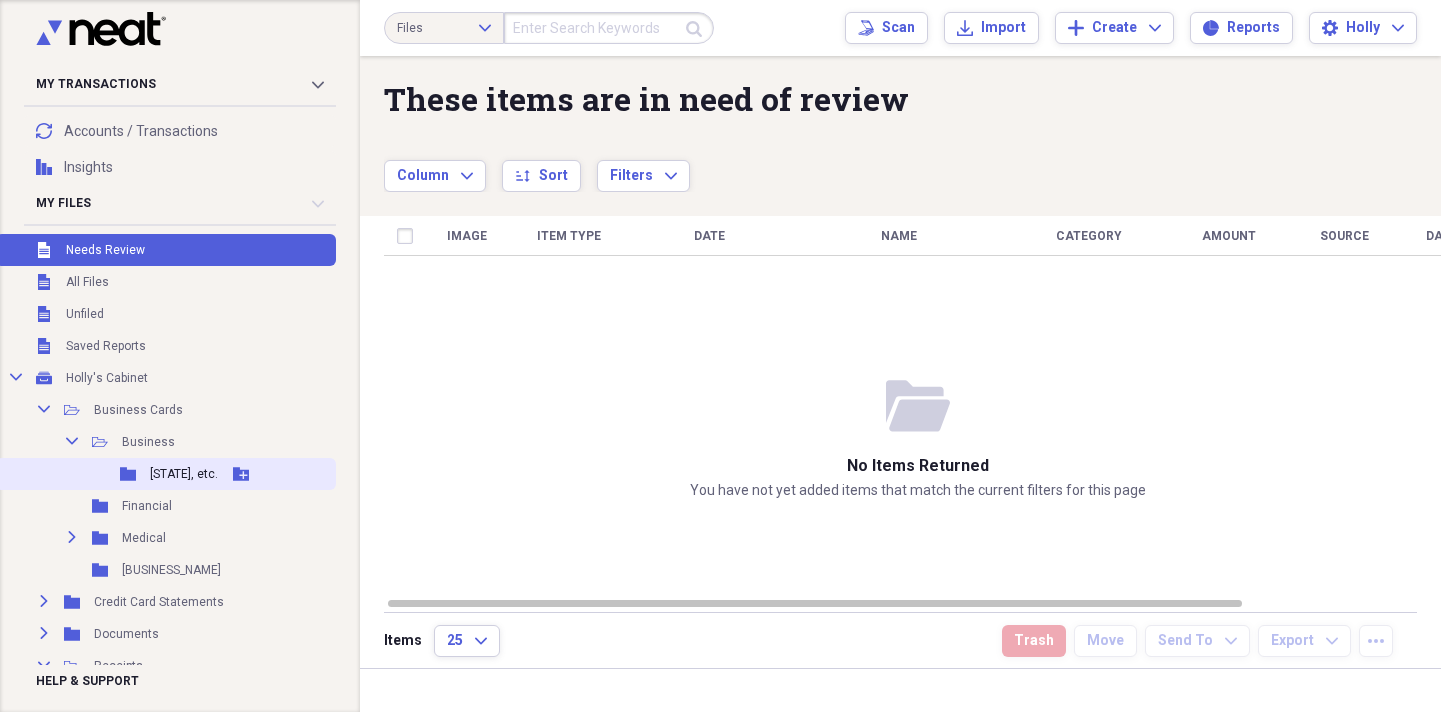 scroll, scrollTop: 0, scrollLeft: 0, axis: both 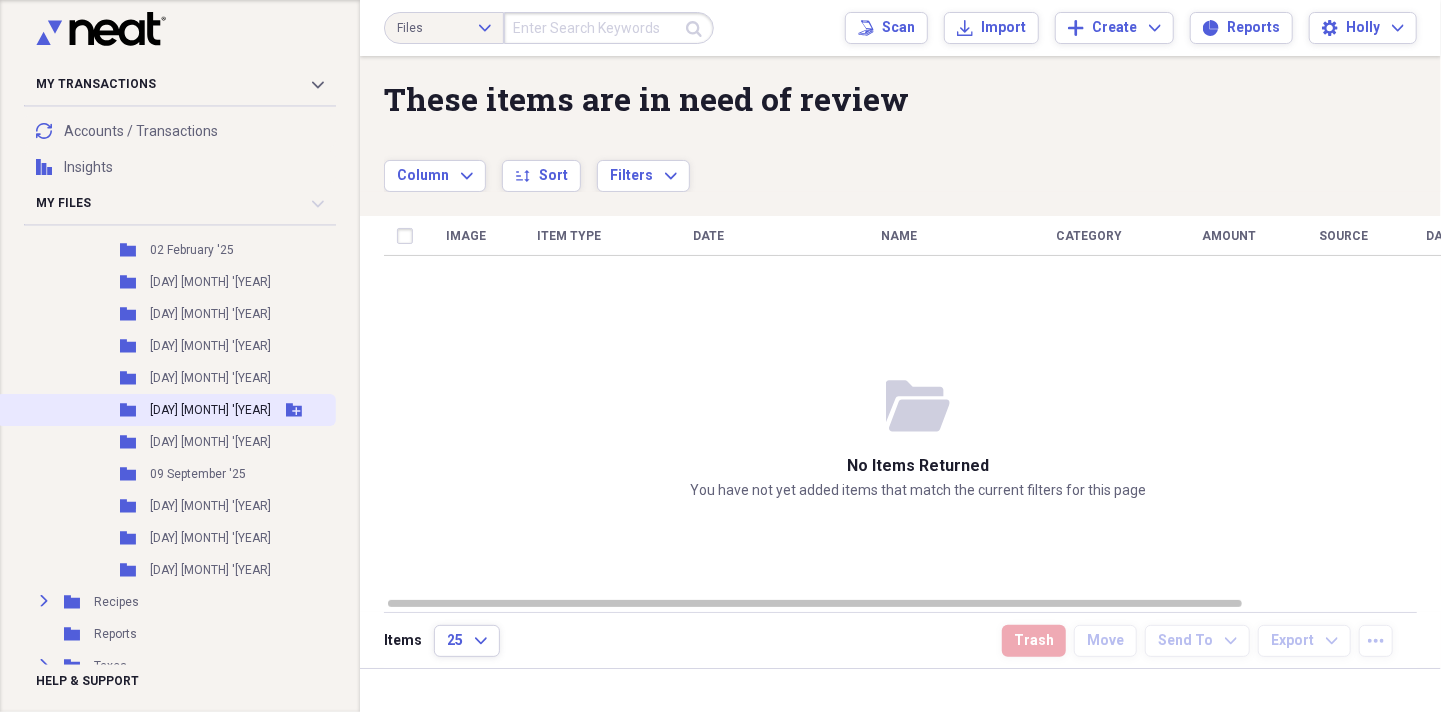 click on "[DAY] [MONTH] '[YEAR]" at bounding box center [210, 410] 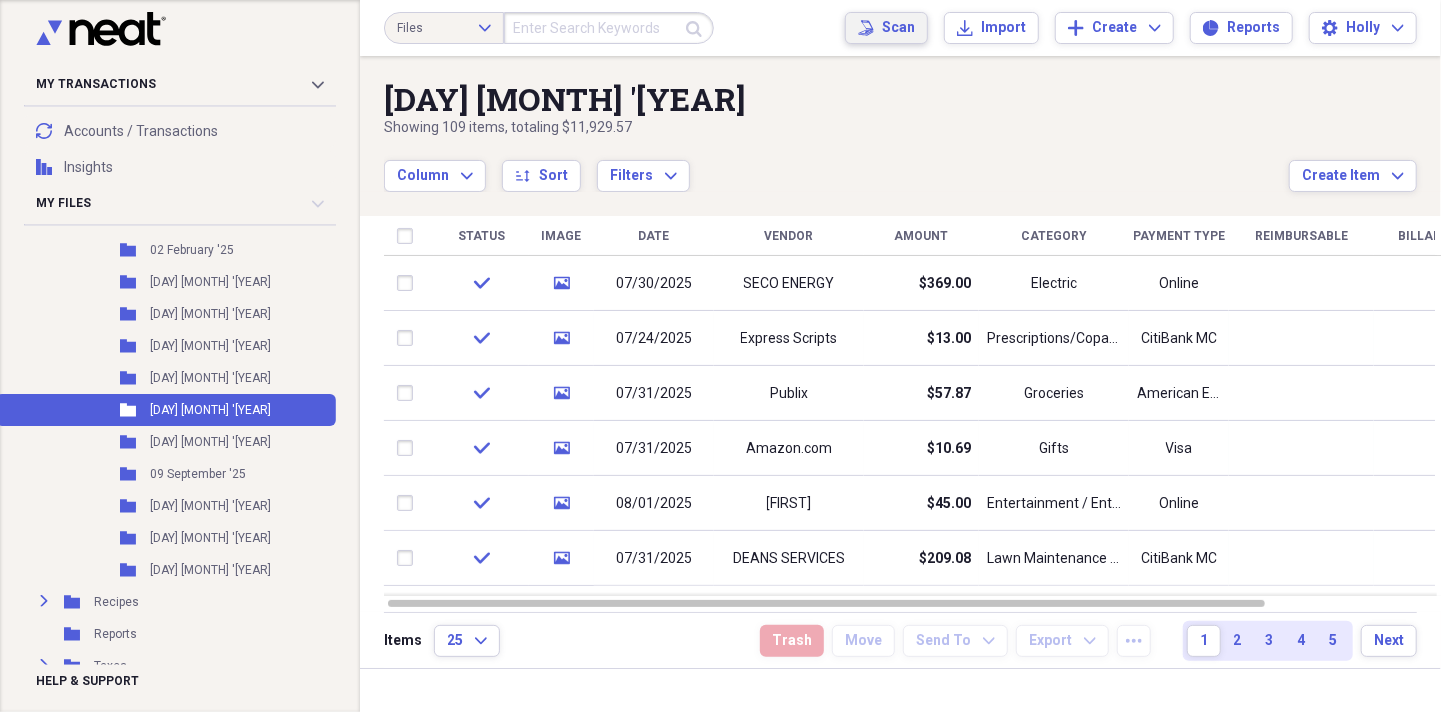 click on "Scan" at bounding box center [898, 28] 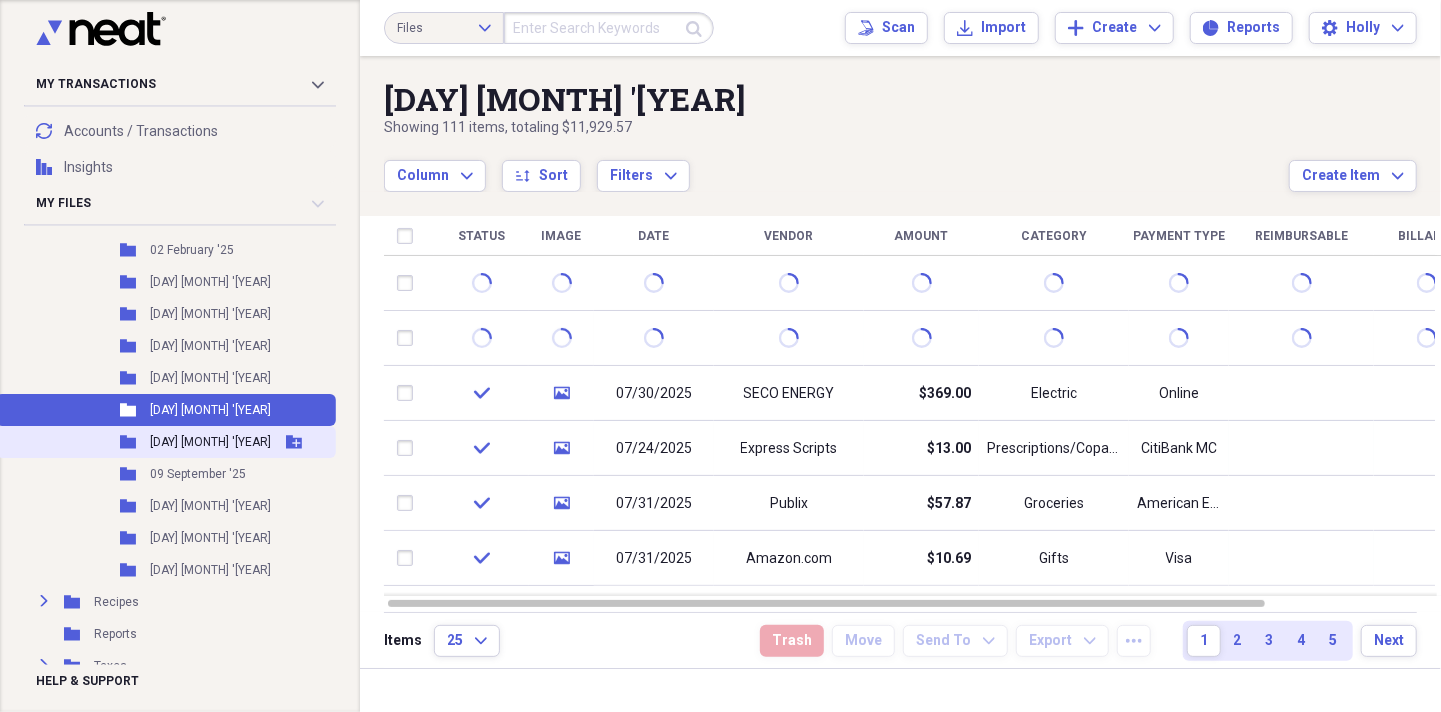 click on "[DAY] [MONTH] '[YEAR]" at bounding box center [210, 442] 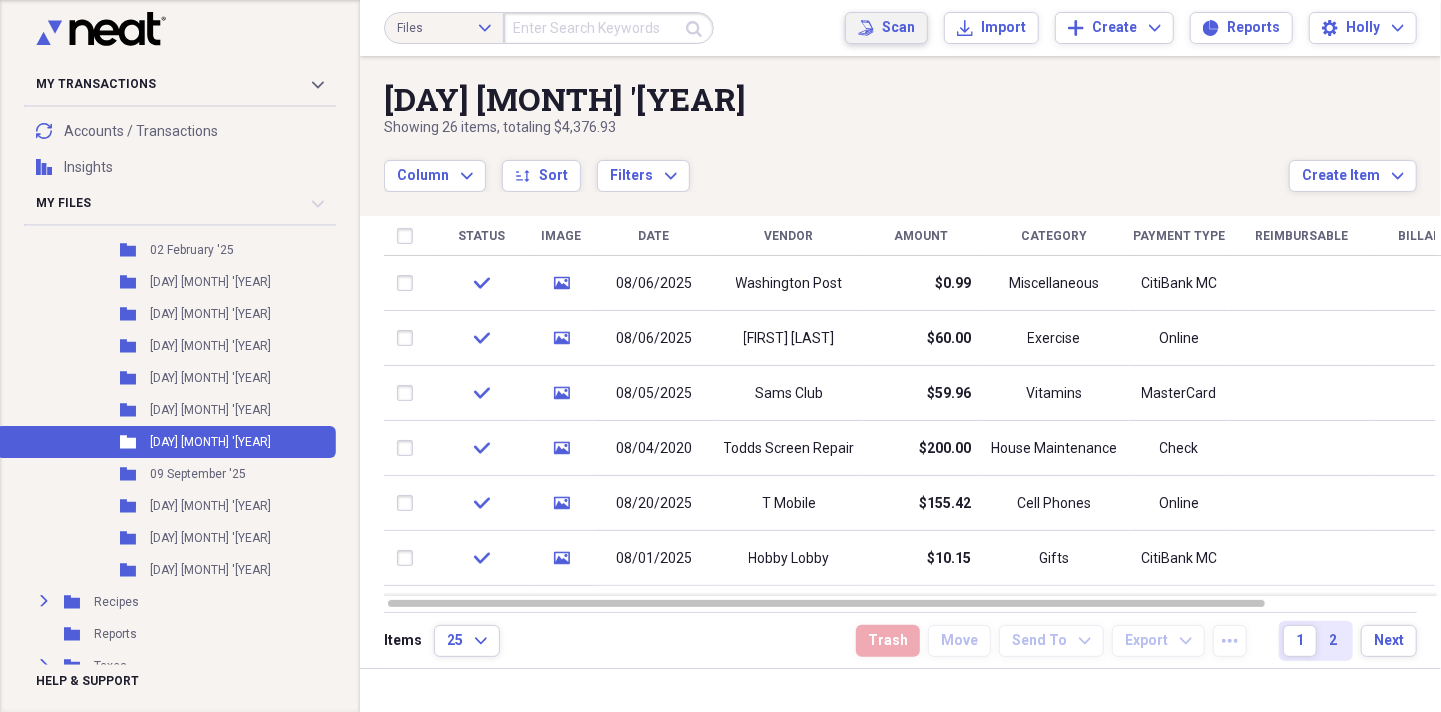 click on "Scan" at bounding box center (898, 28) 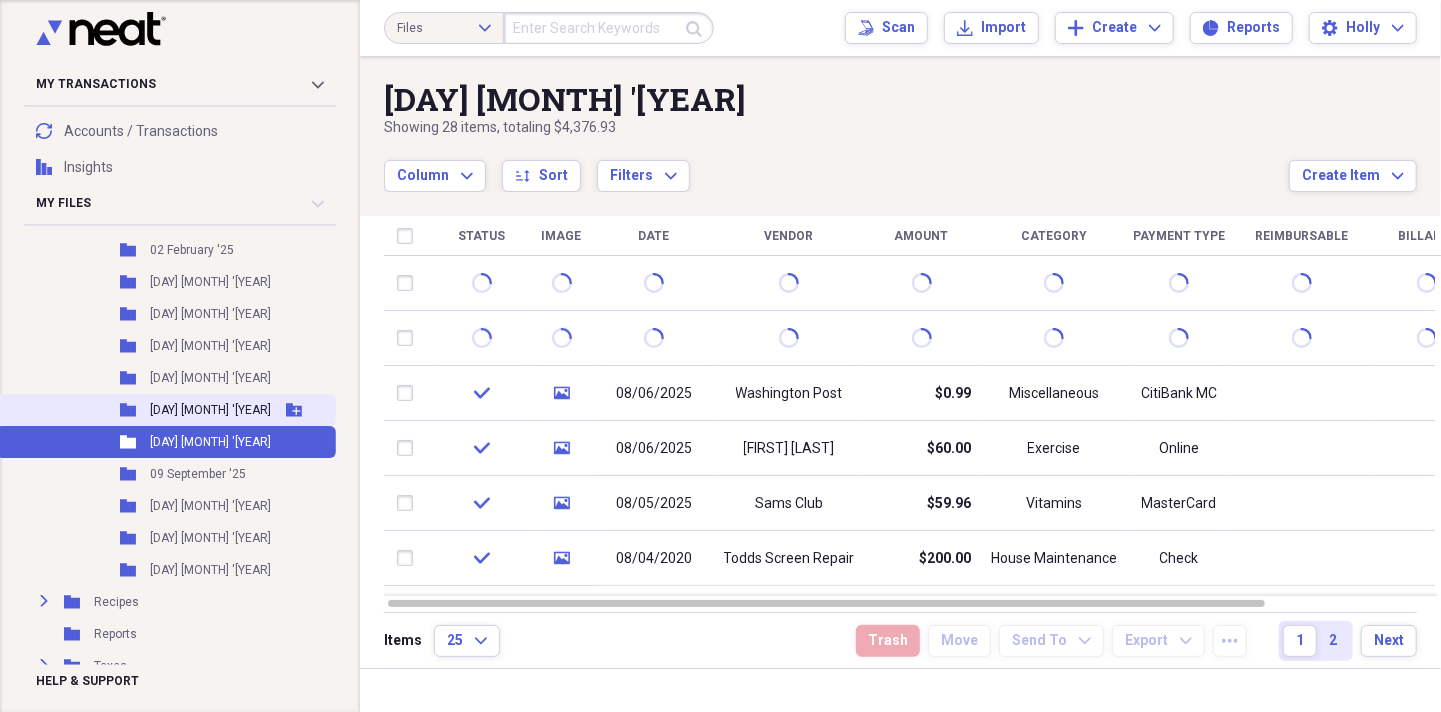 click on "[DAY] [MONTH] '[YEAR]" at bounding box center (210, 410) 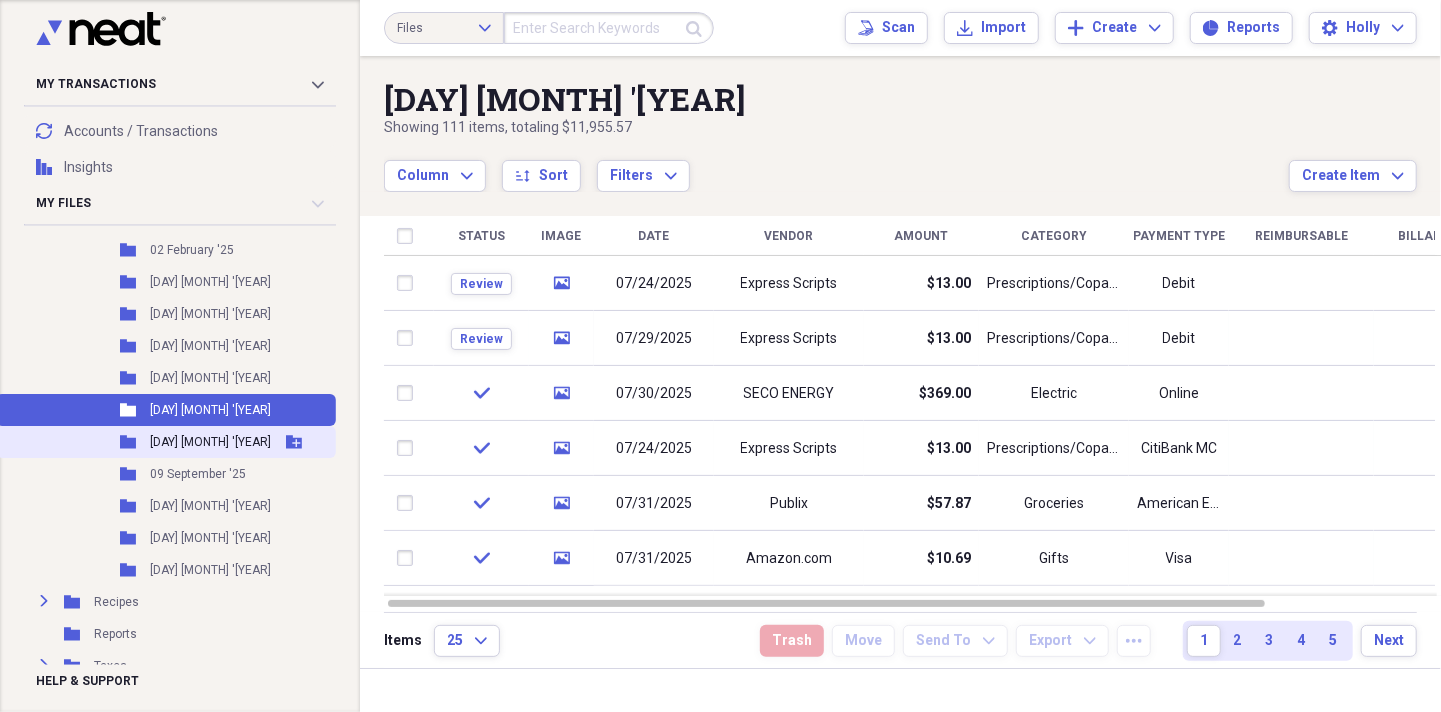 click on "[DAY] [MONTH] '[YEAR]" at bounding box center (210, 442) 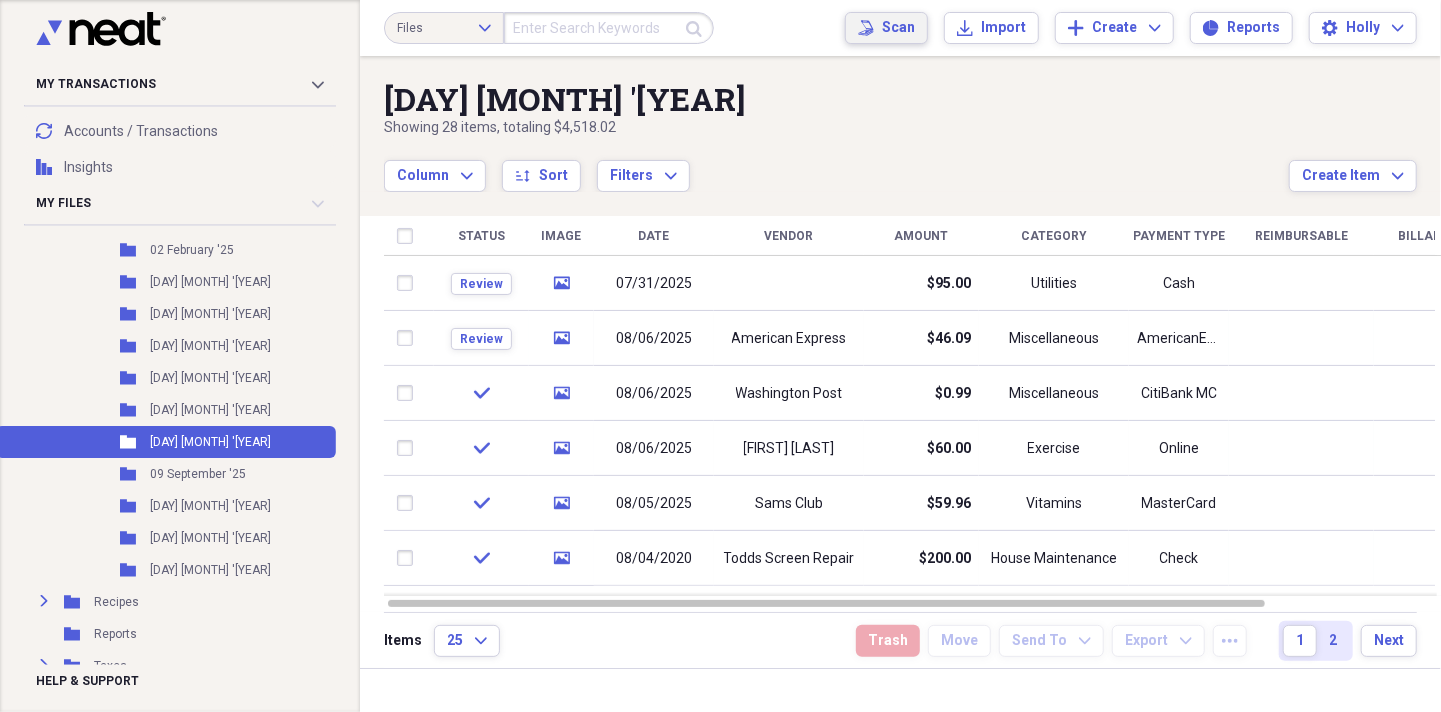 click on "Scan" at bounding box center [898, 28] 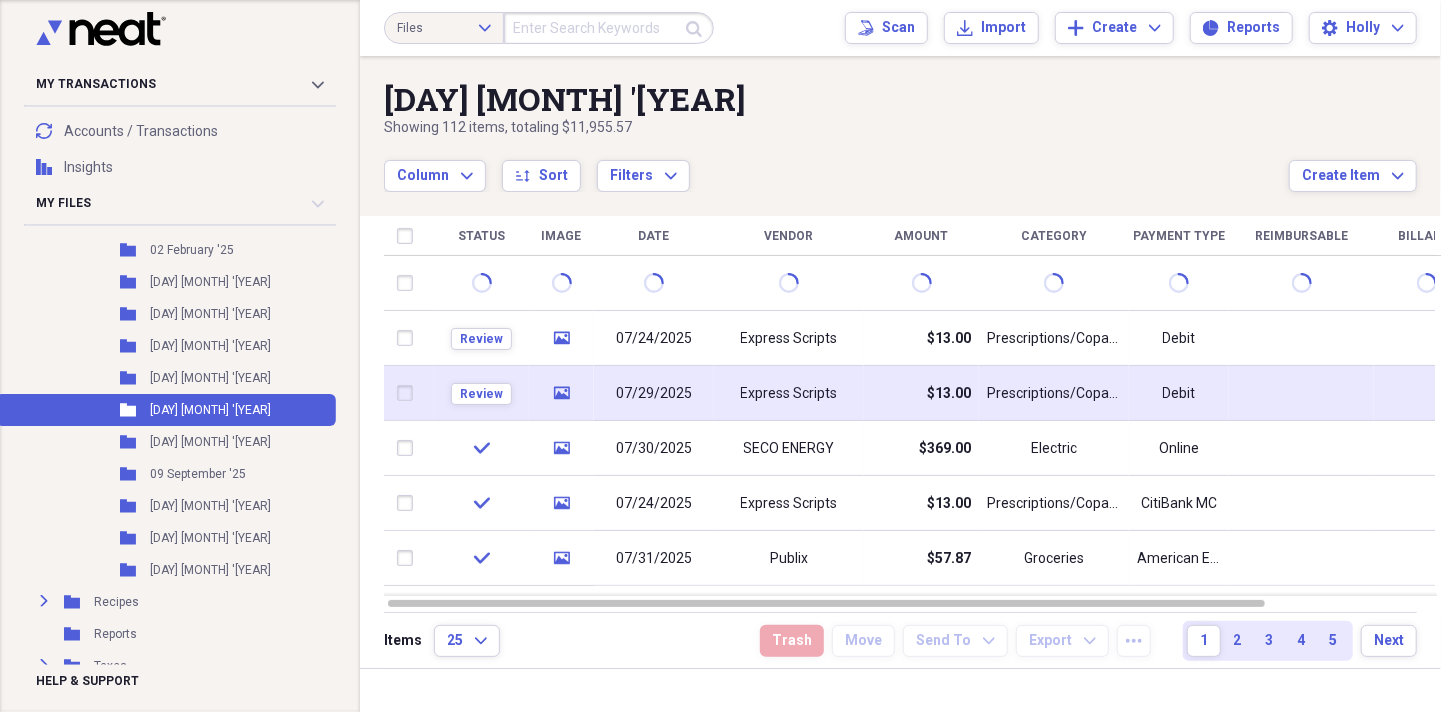 click on "Express Scripts" at bounding box center (789, 394) 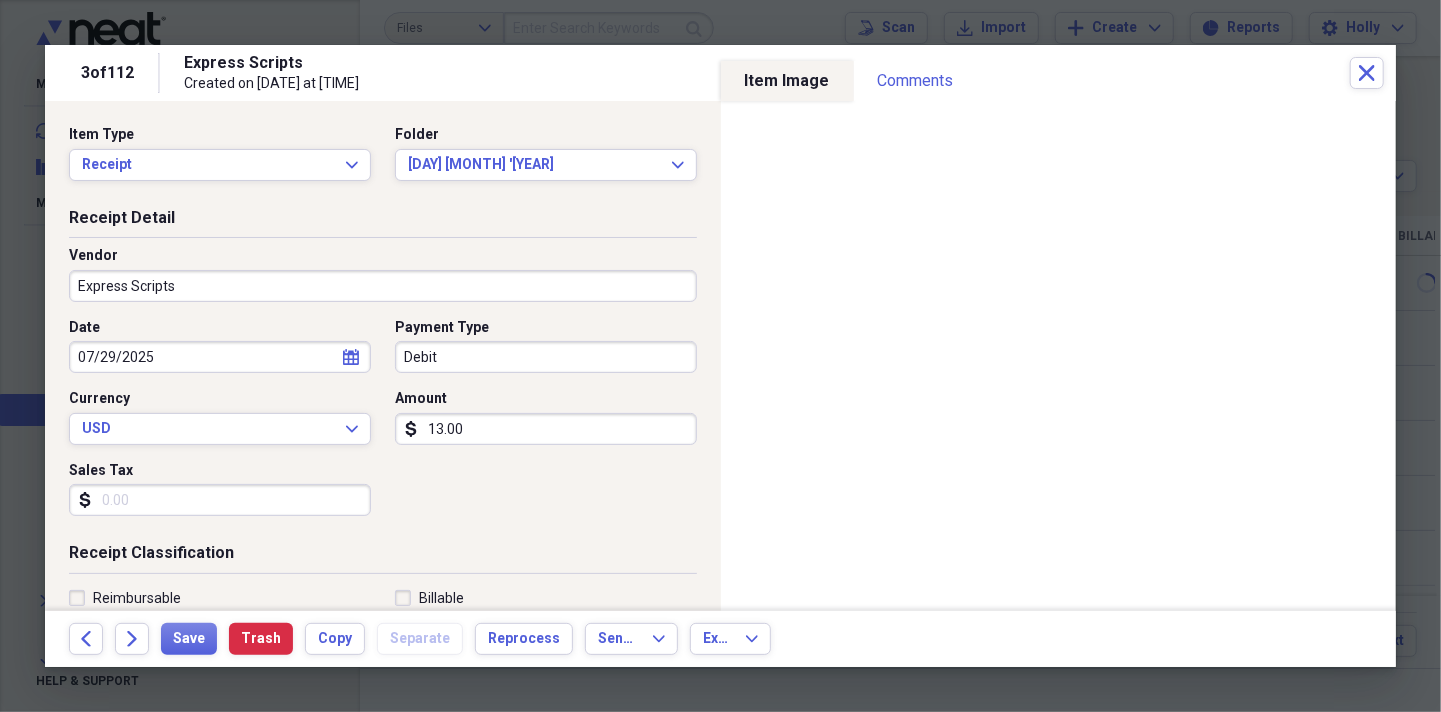 click on "Debit" at bounding box center (546, 357) 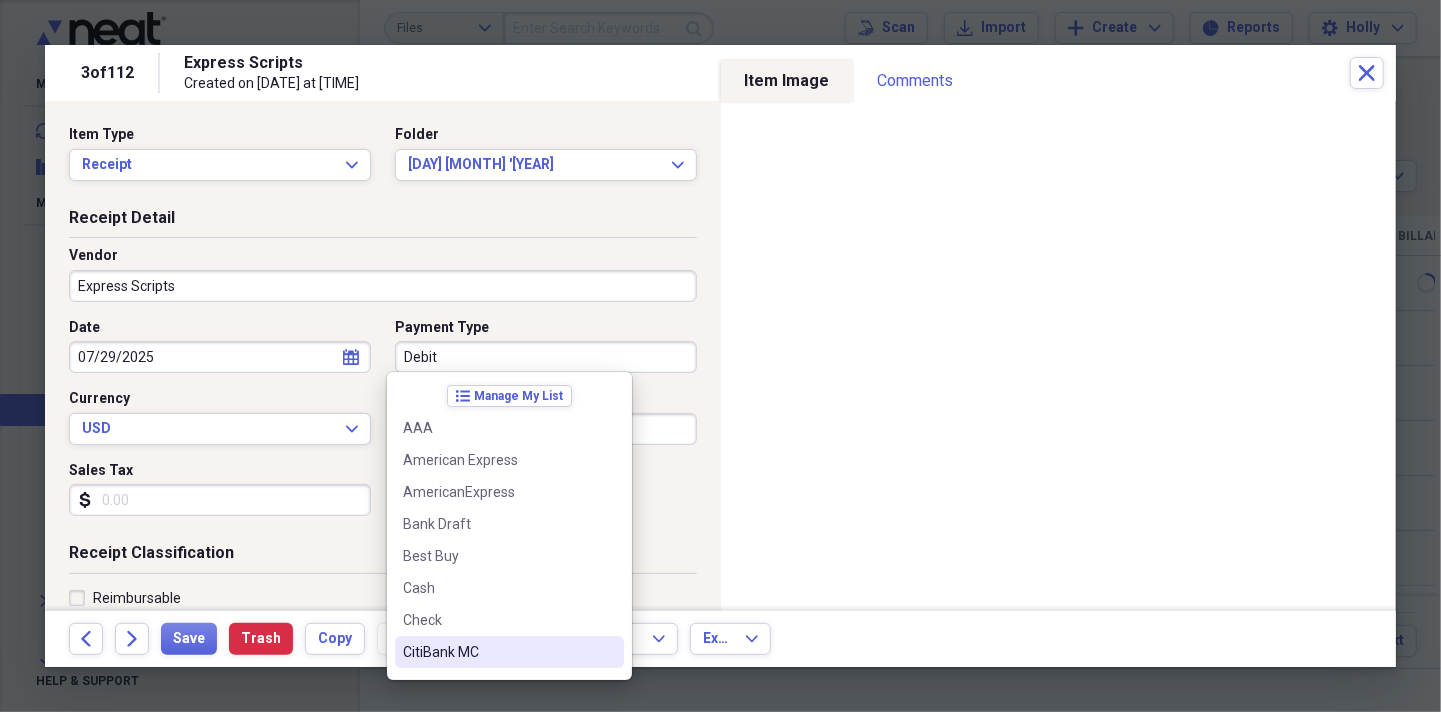 click on "CitiBank MC" at bounding box center [497, 652] 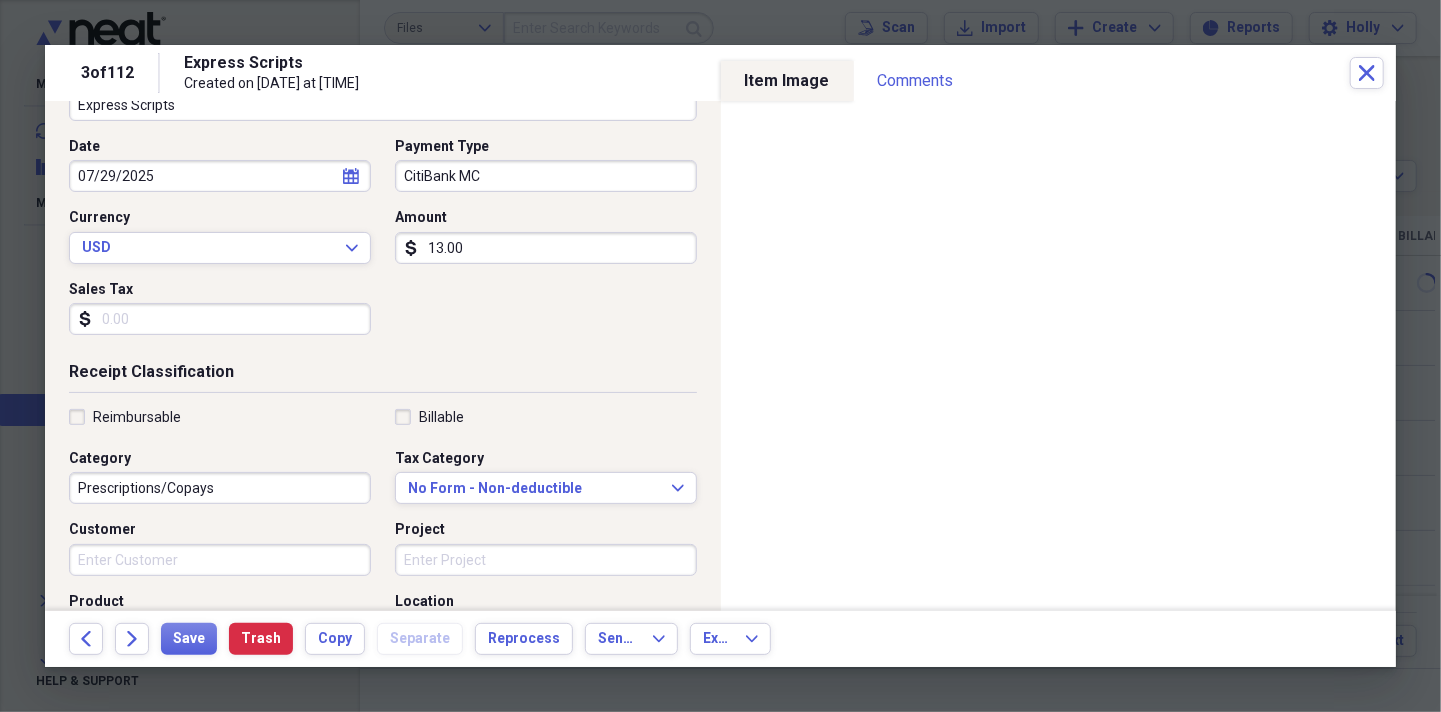 scroll, scrollTop: 200, scrollLeft: 0, axis: vertical 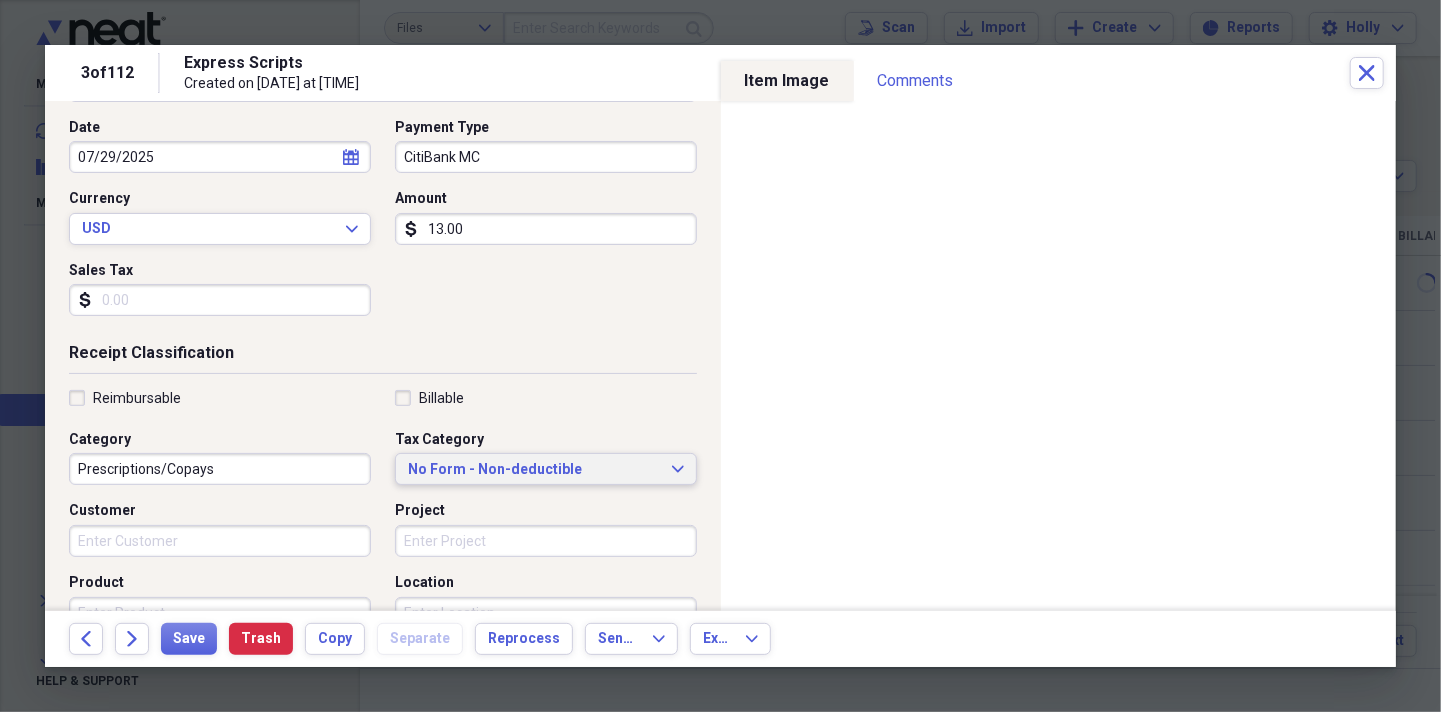 click on "No Form - Non-deductible" at bounding box center (534, 470) 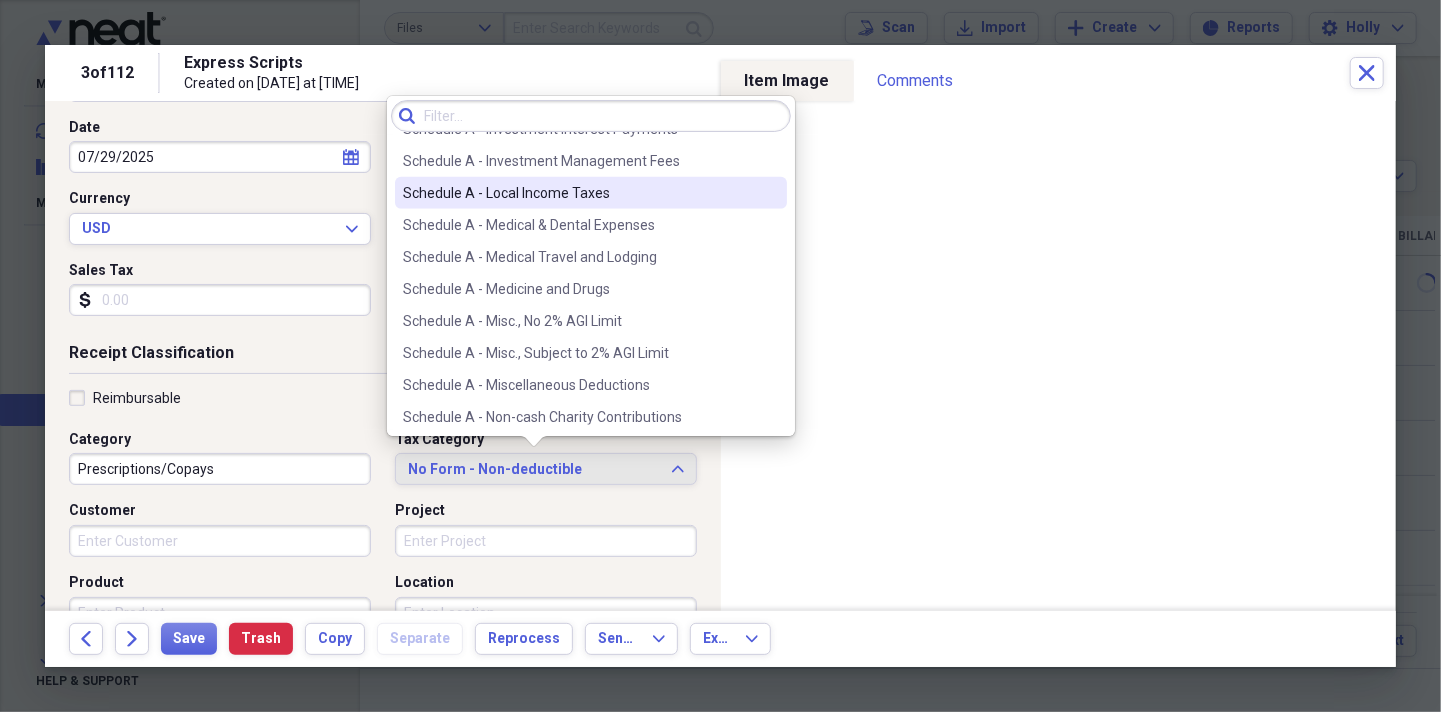 scroll, scrollTop: 1400, scrollLeft: 0, axis: vertical 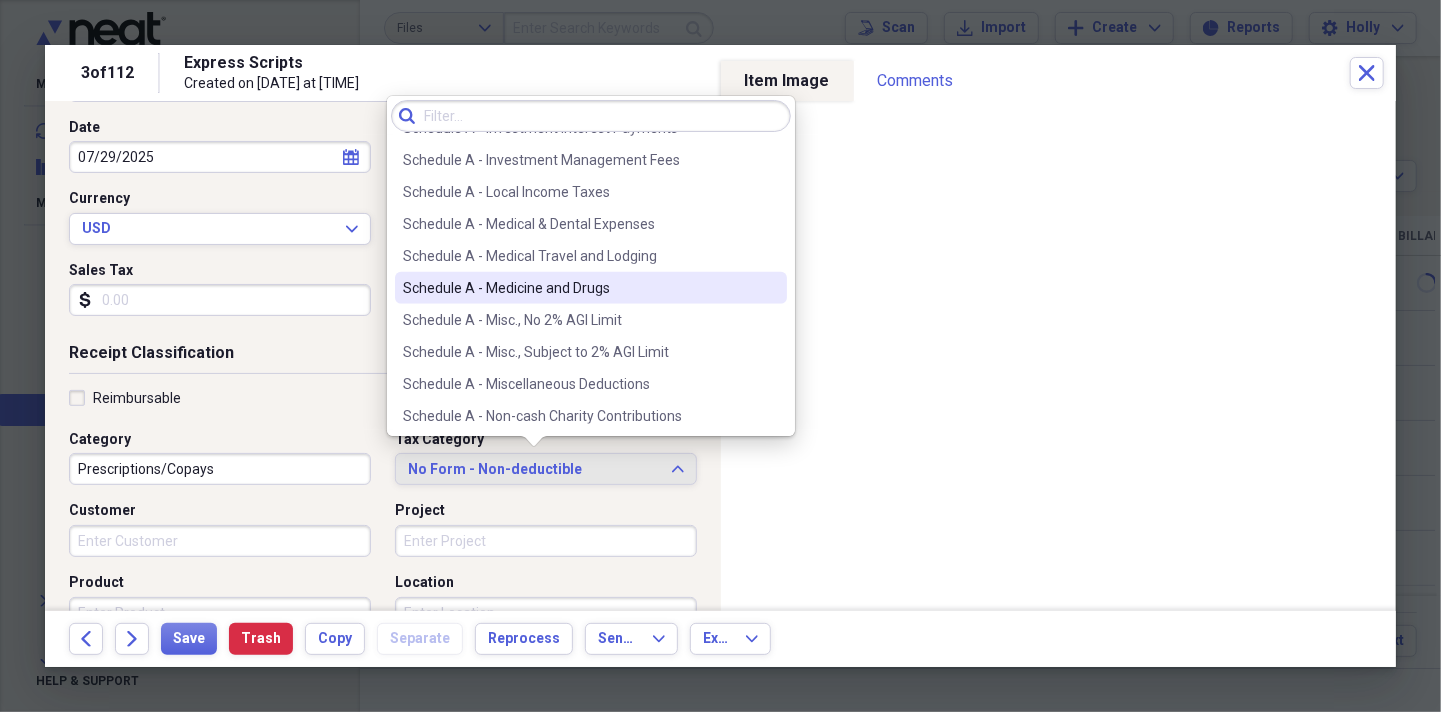 click on "Schedule A - Medicine and Drugs" at bounding box center [579, 288] 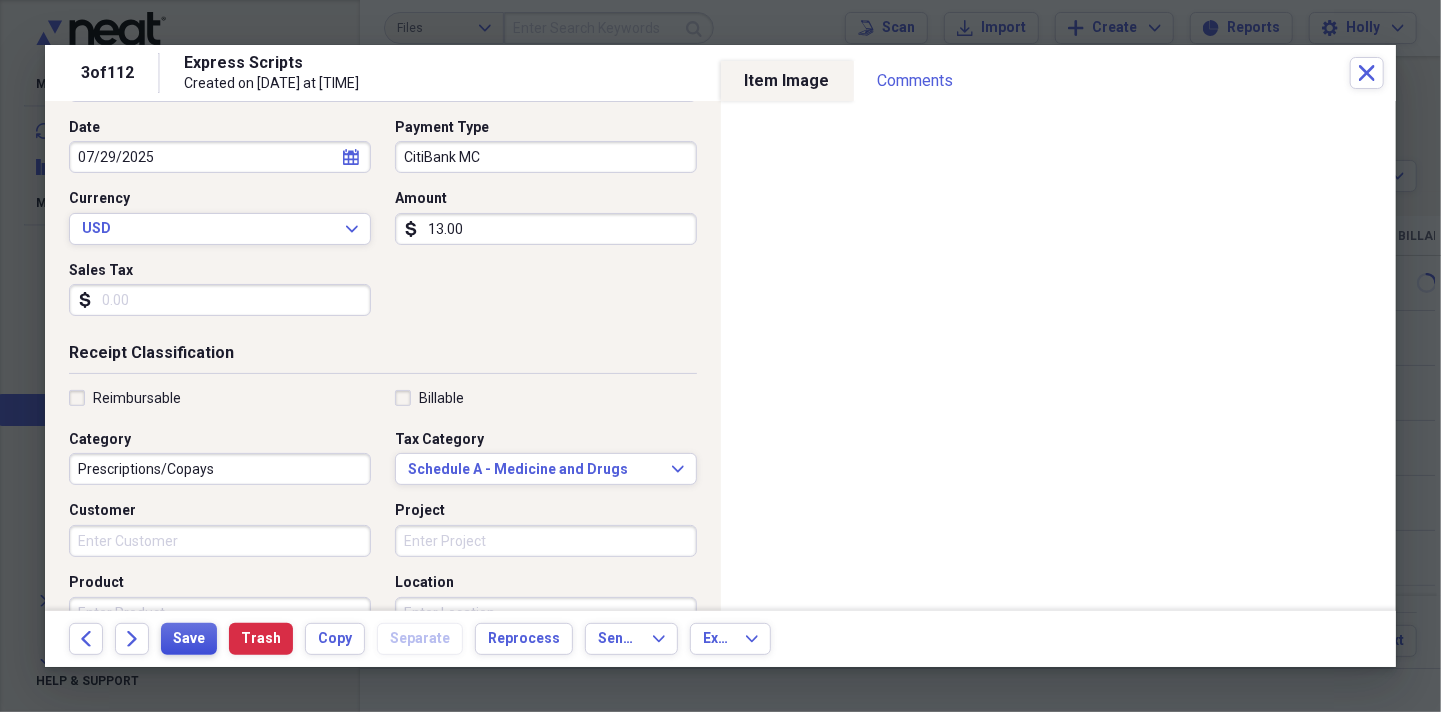 click on "Save" at bounding box center [189, 639] 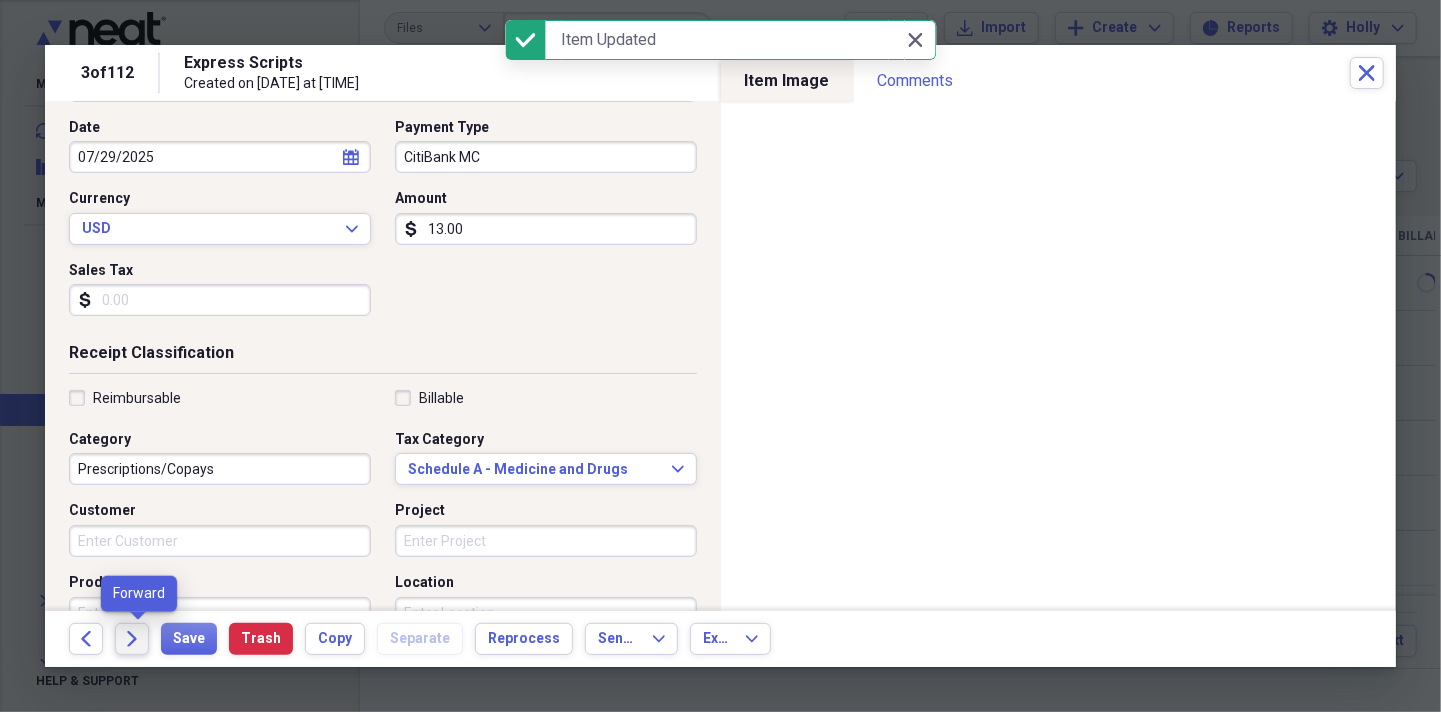click on "Forward" 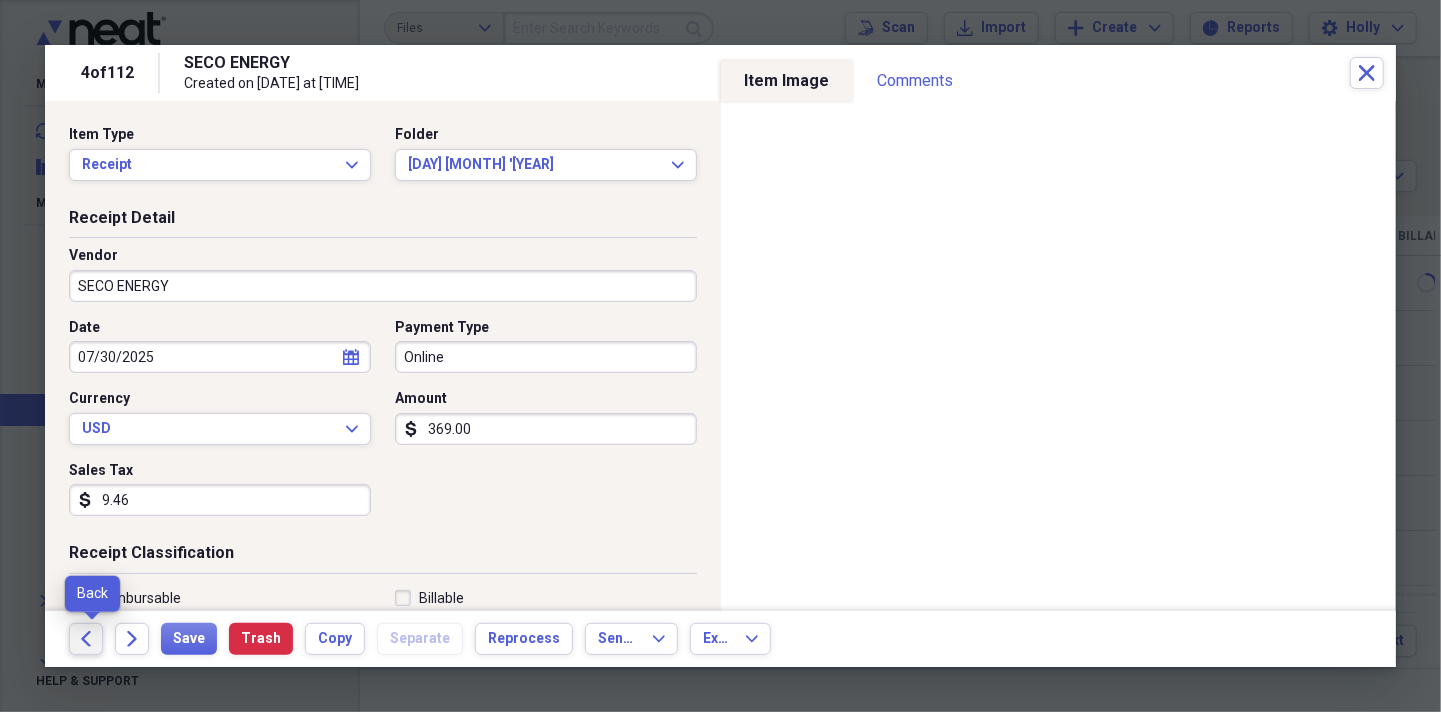 click on "Back" 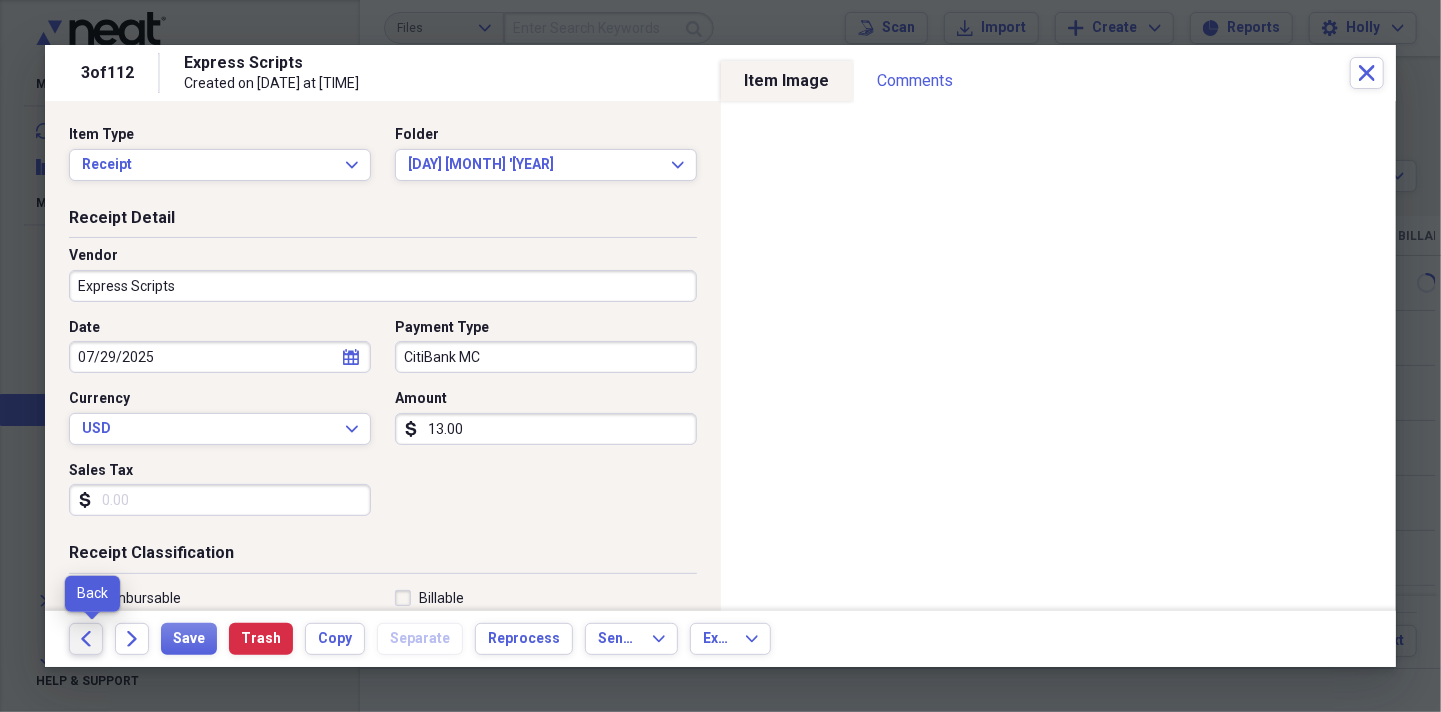 click on "Back" 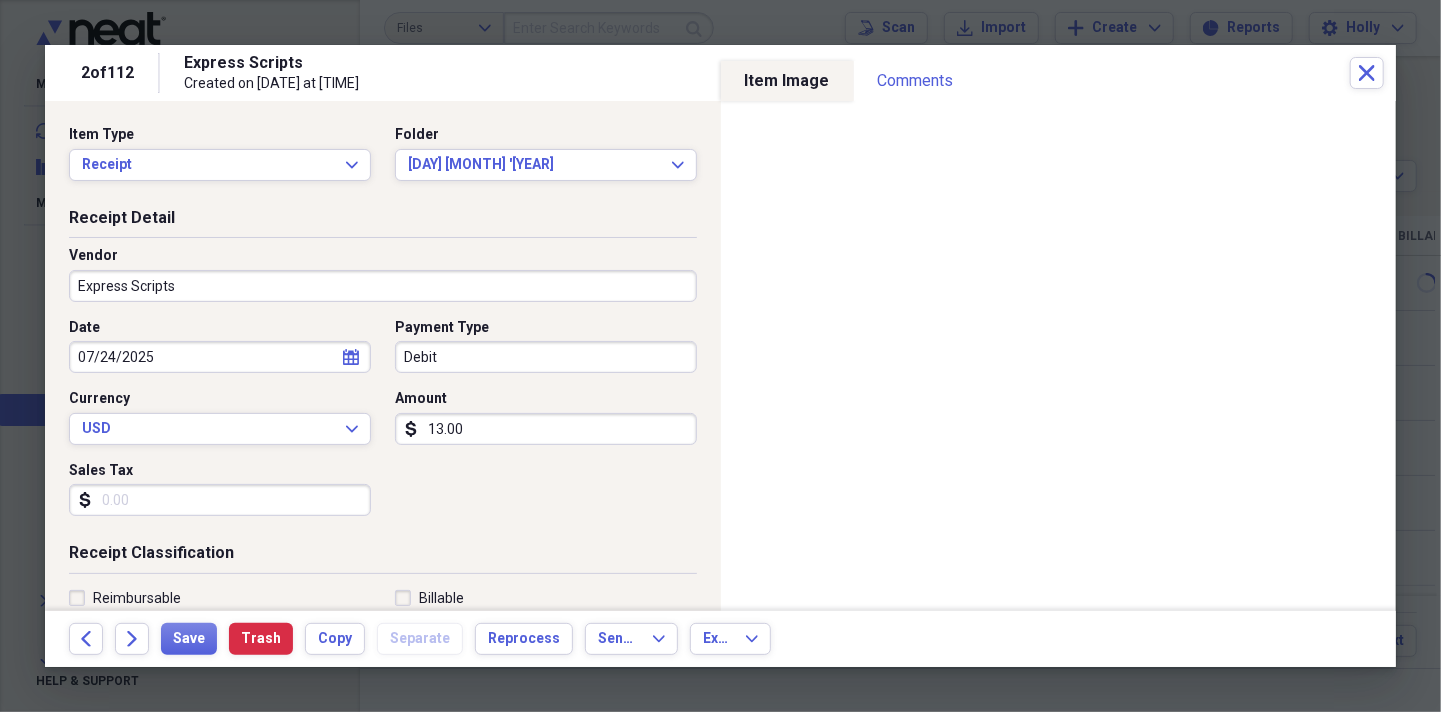 click on "Debit" at bounding box center (546, 357) 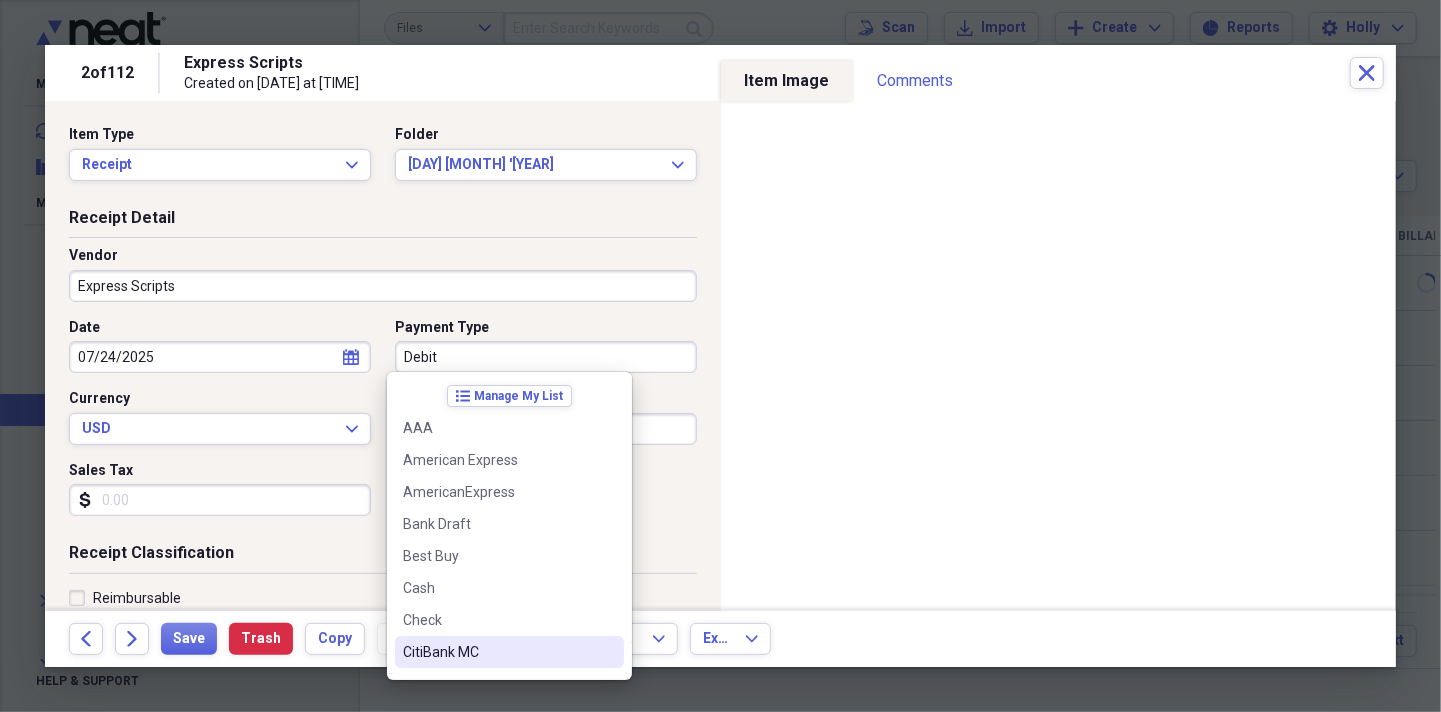 click on "CitiBank MC" at bounding box center (497, 652) 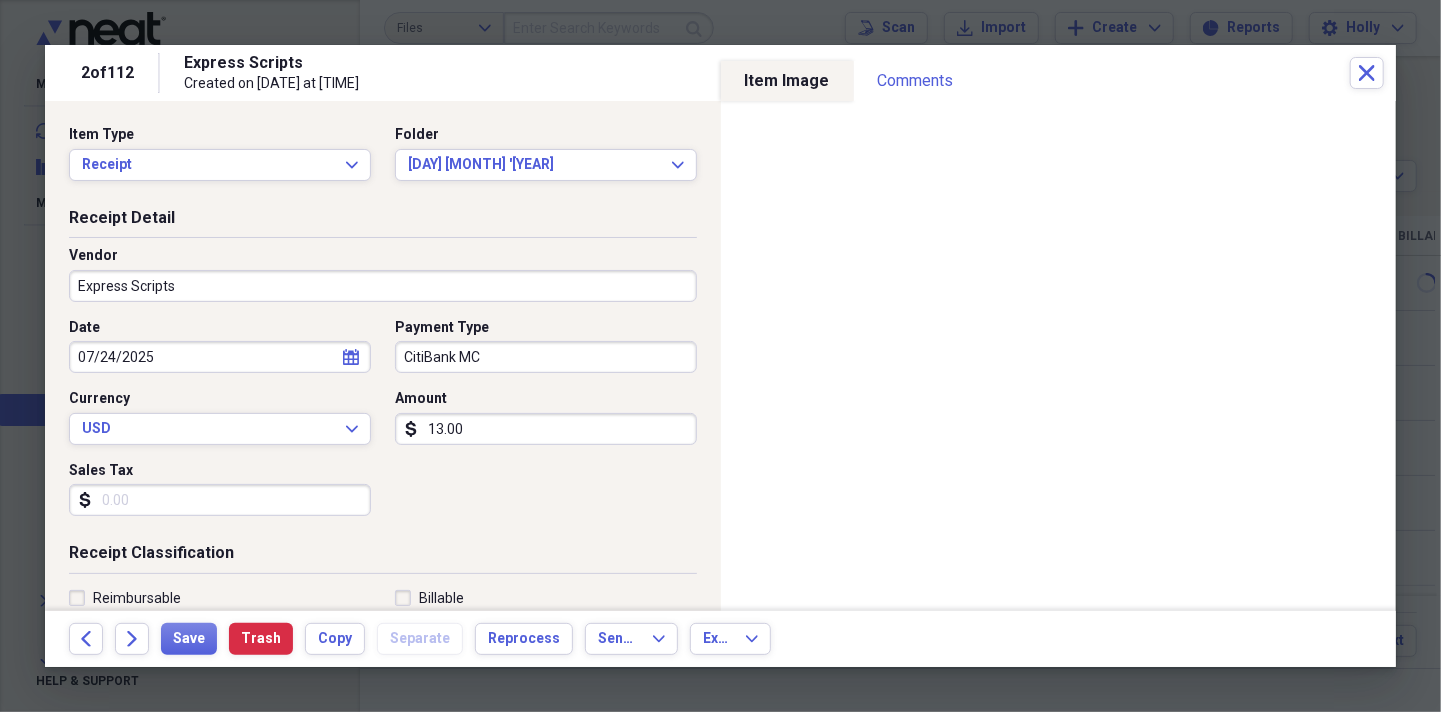 scroll, scrollTop: 200, scrollLeft: 0, axis: vertical 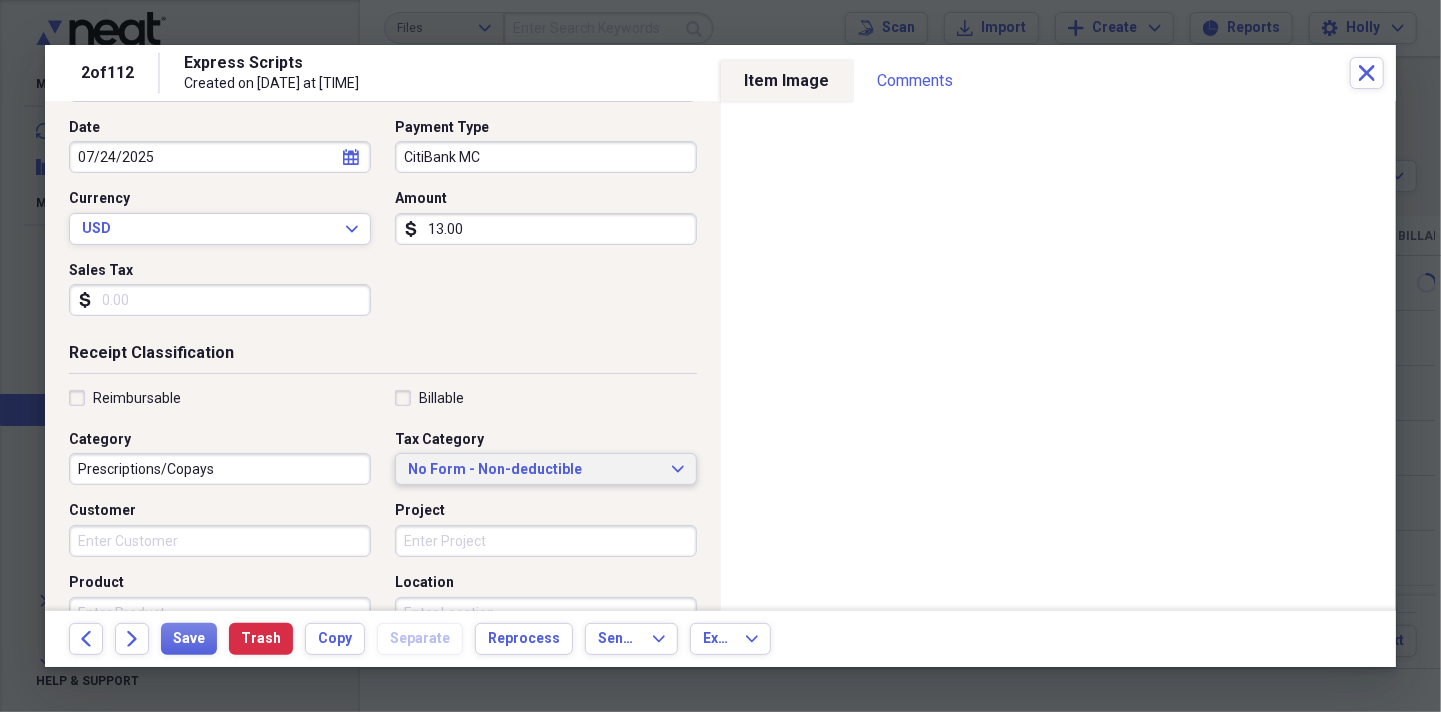 click on "No Form - Non-deductible" at bounding box center (534, 470) 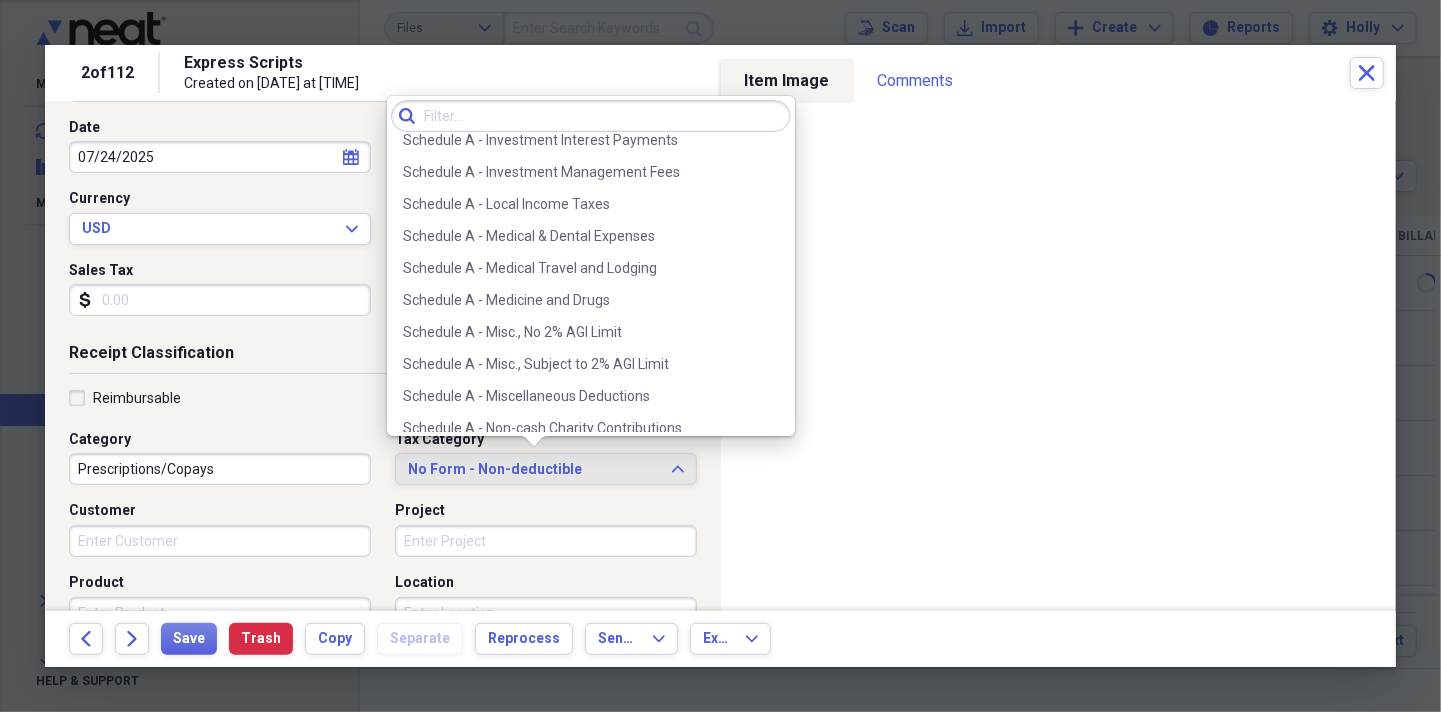 scroll, scrollTop: 1500, scrollLeft: 0, axis: vertical 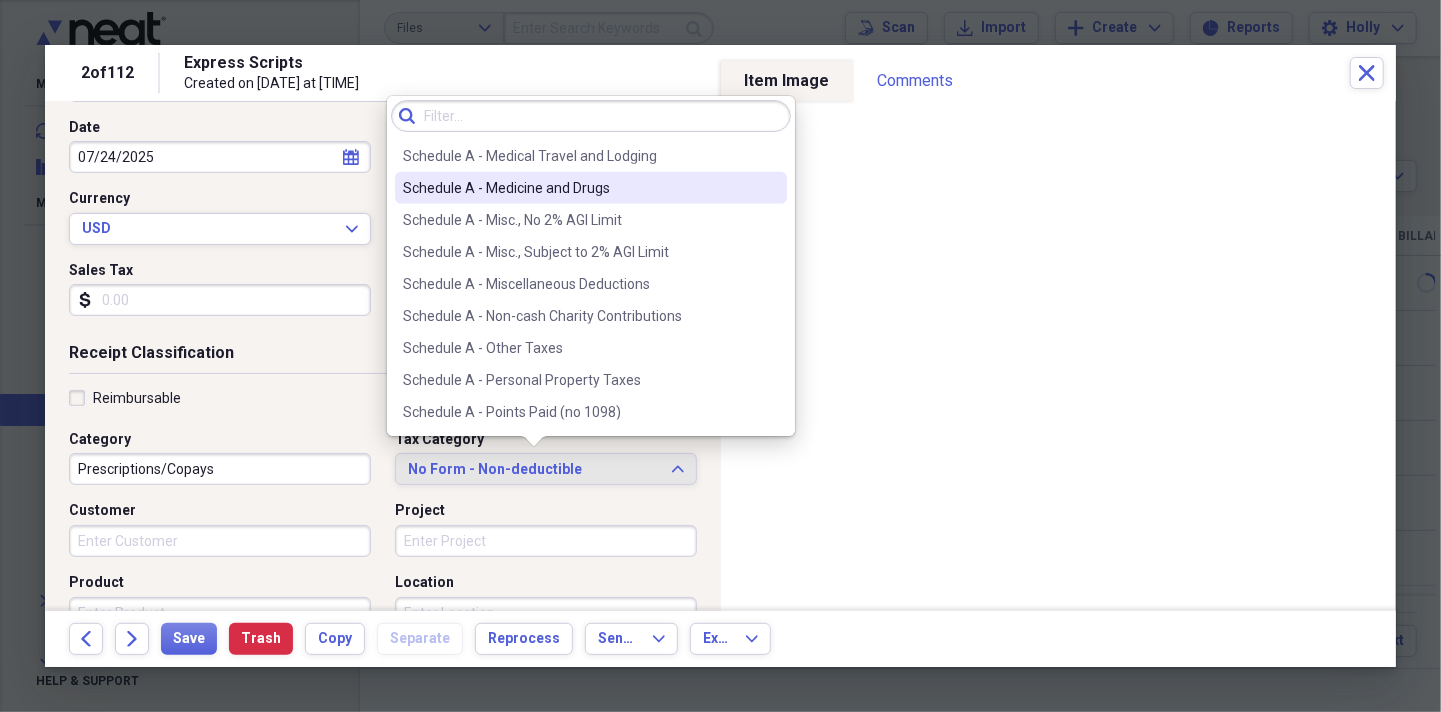 click on "Schedule A - Medicine and Drugs" at bounding box center [591, 188] 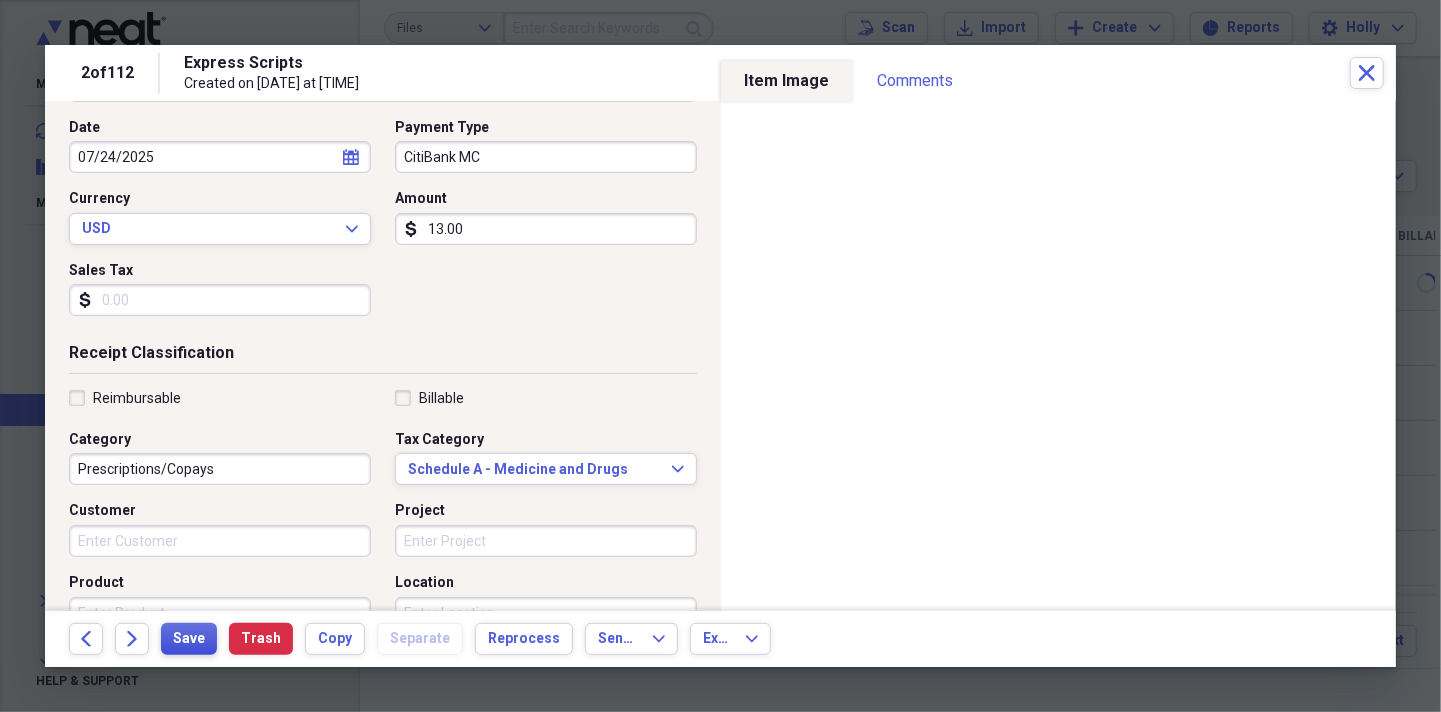 click on "Save" at bounding box center [189, 639] 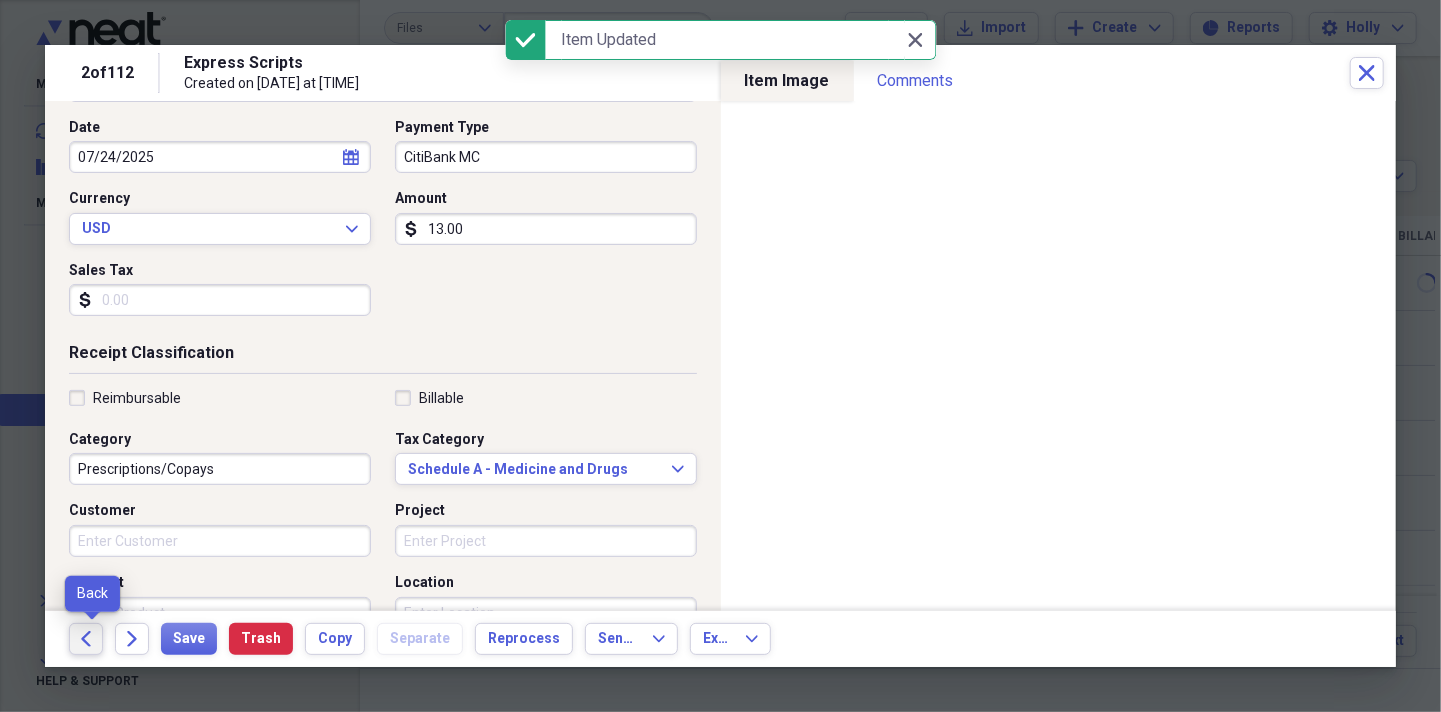 click 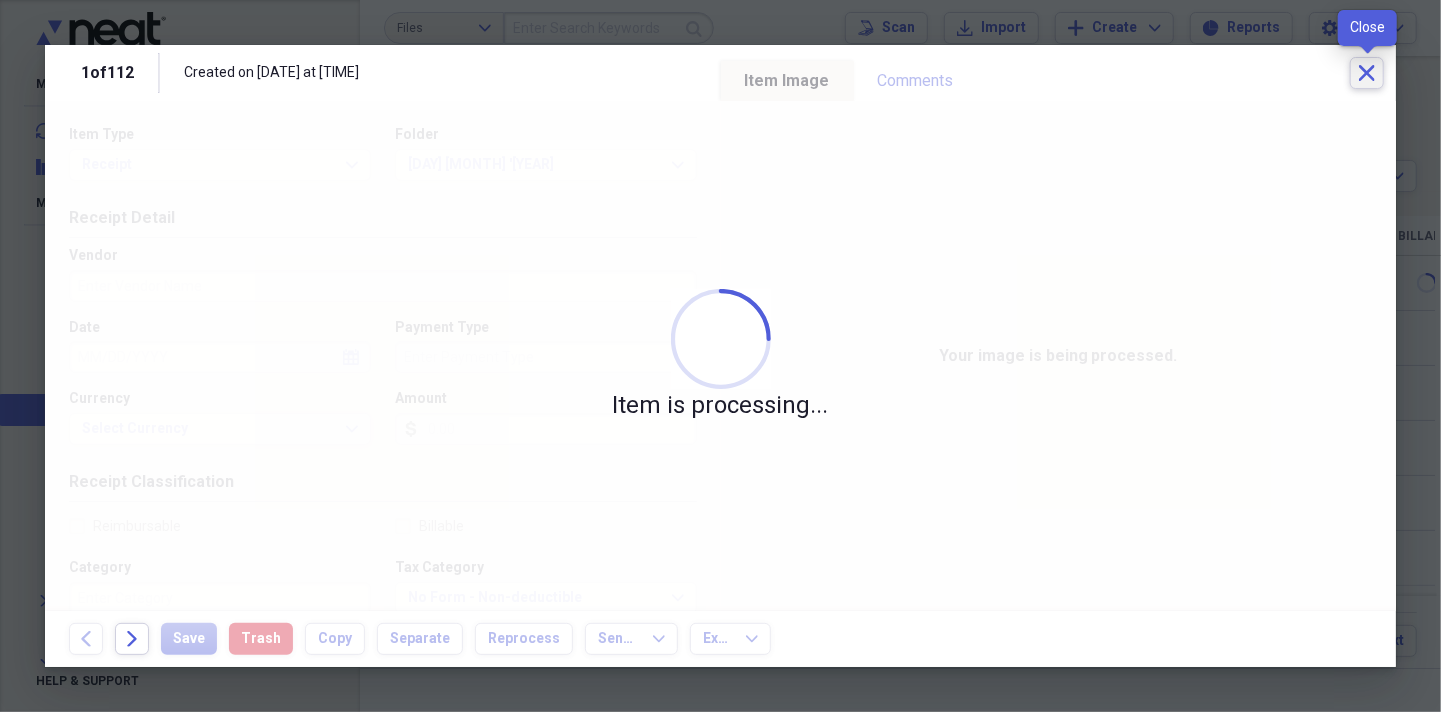 click on "Close" at bounding box center (1367, 73) 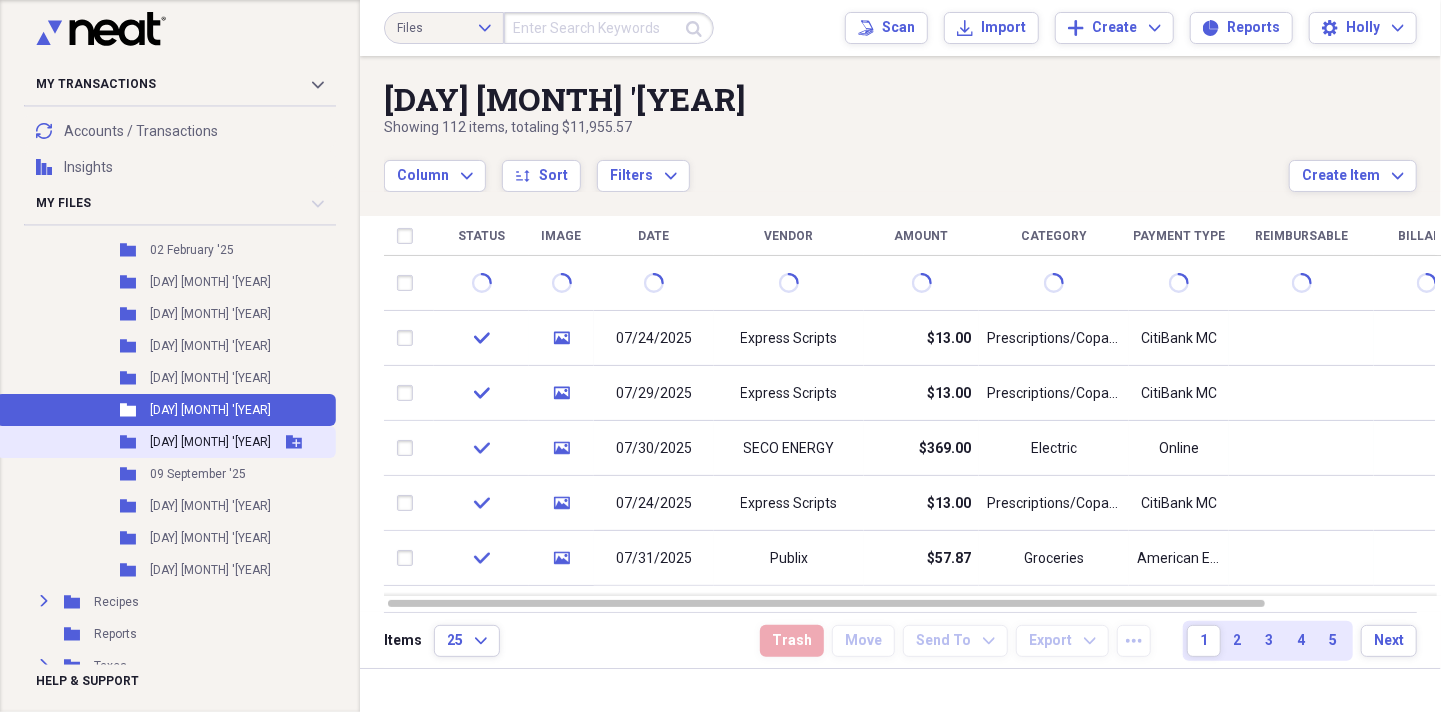 click on "[DAY] [MONTH] '[YEAR]" at bounding box center (210, 442) 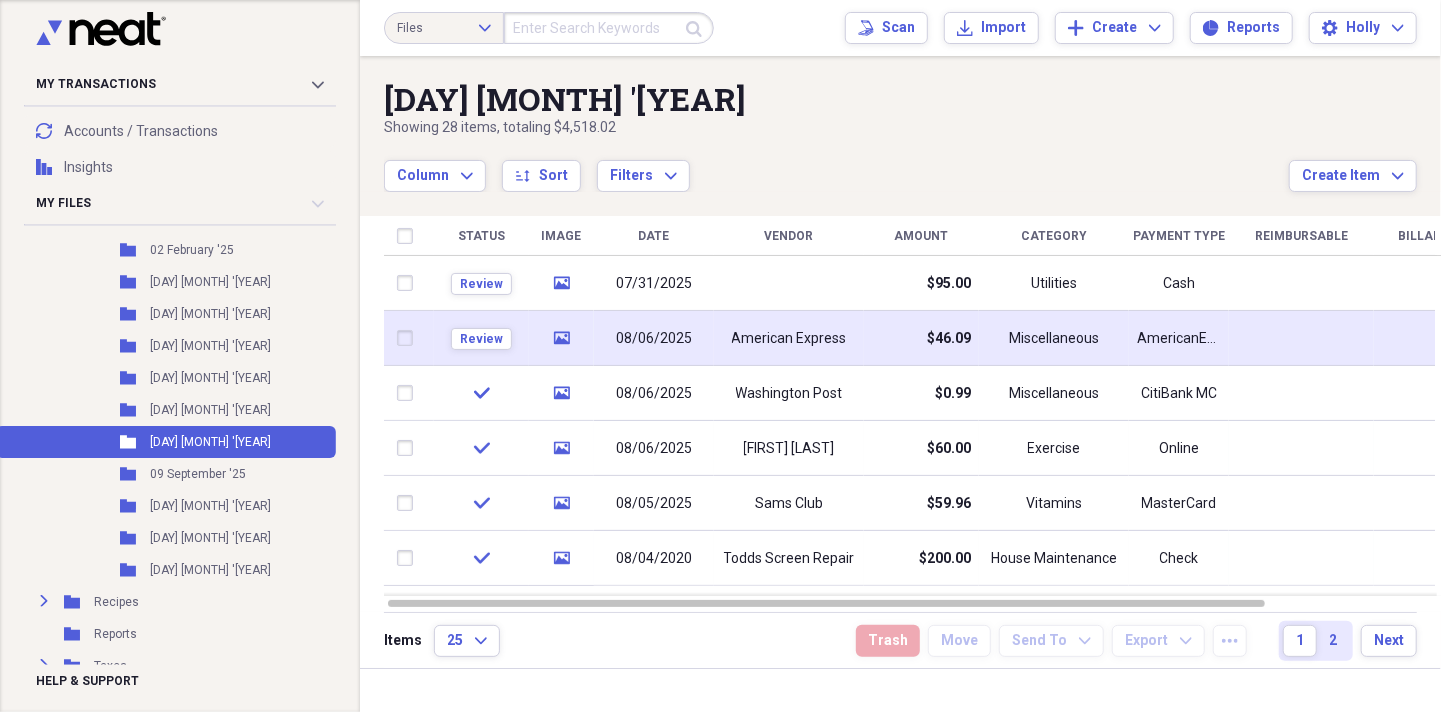 click on "American Express" at bounding box center (789, 339) 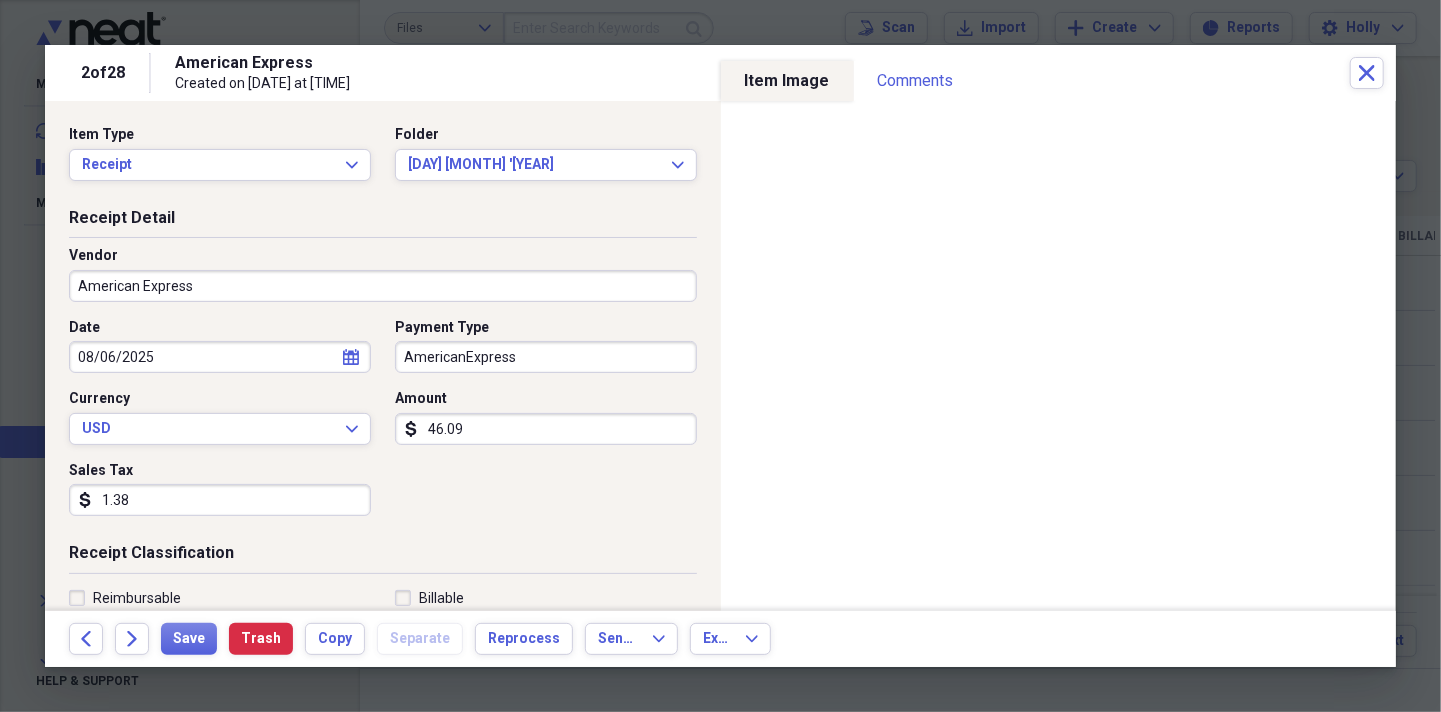 click on "American Express" at bounding box center (383, 286) 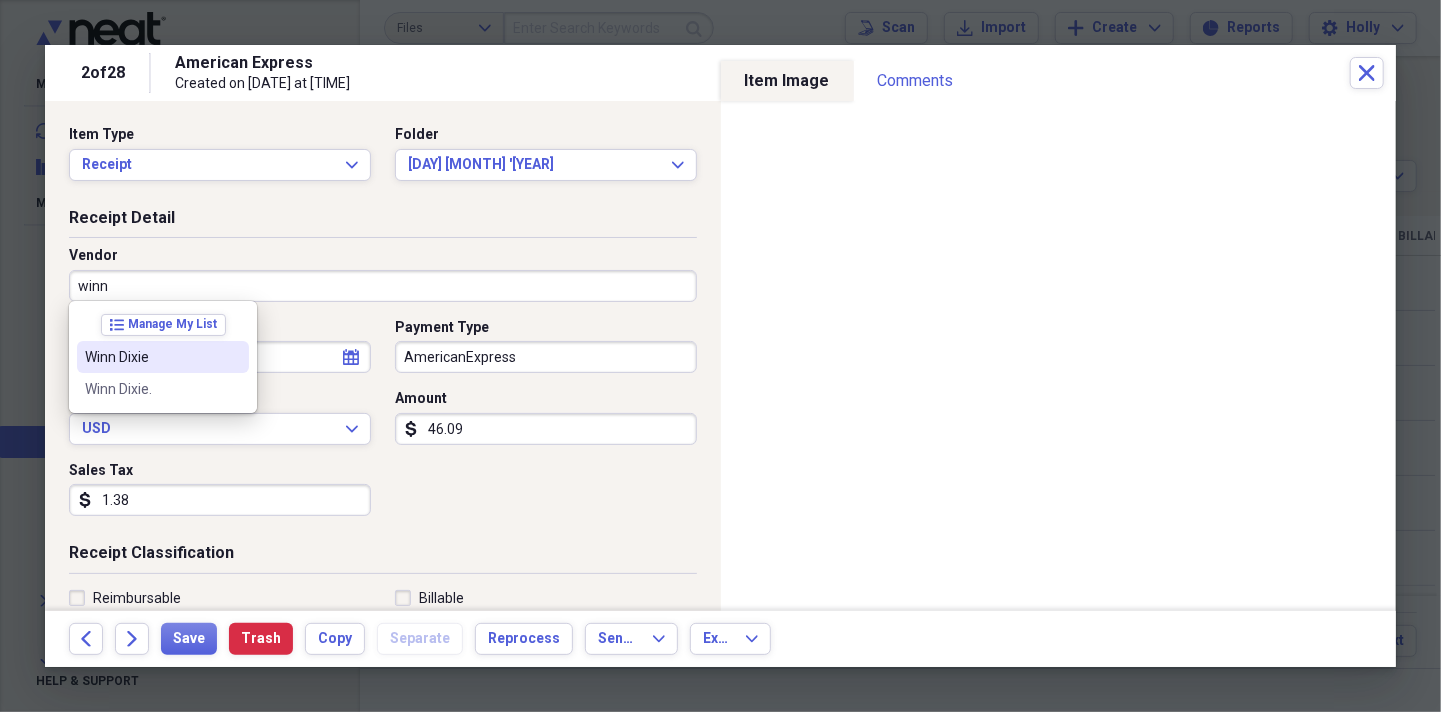 click on "Winn Dixie" at bounding box center [151, 357] 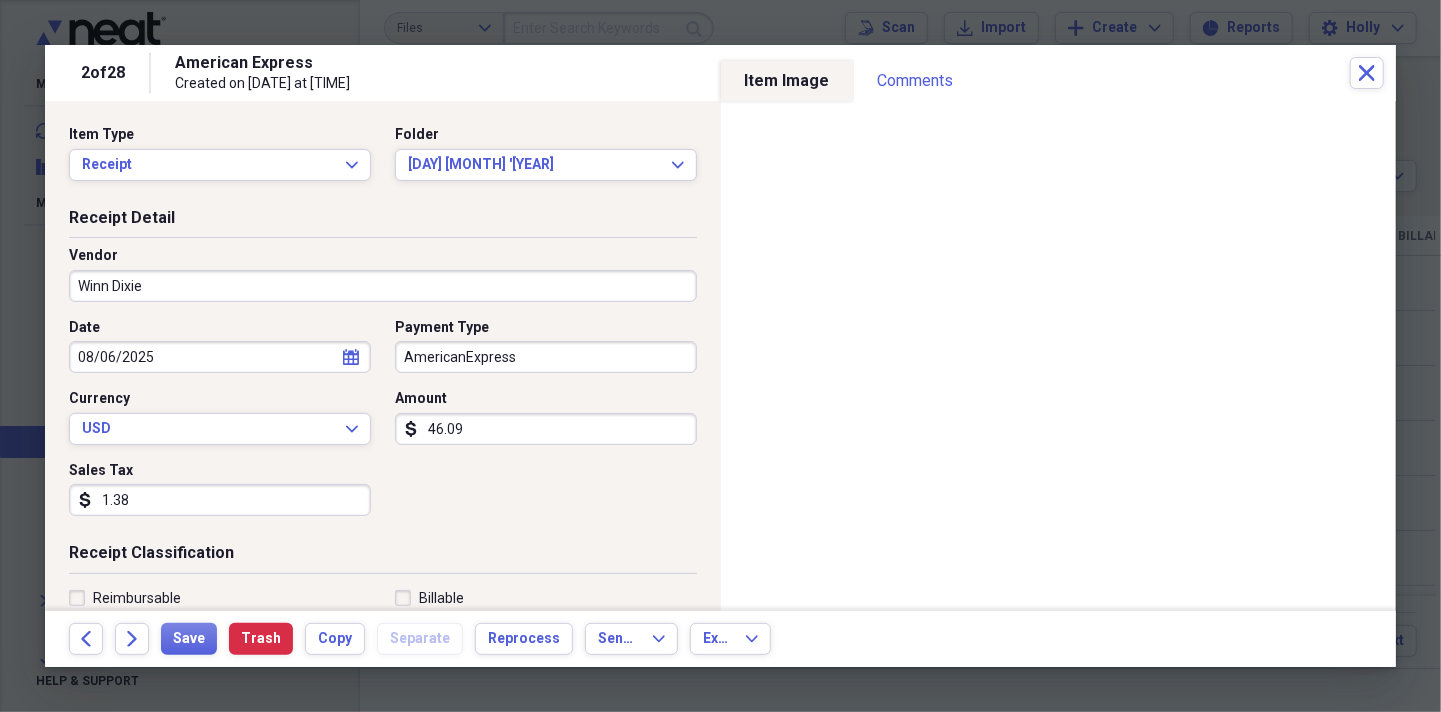 type on "Groceries" 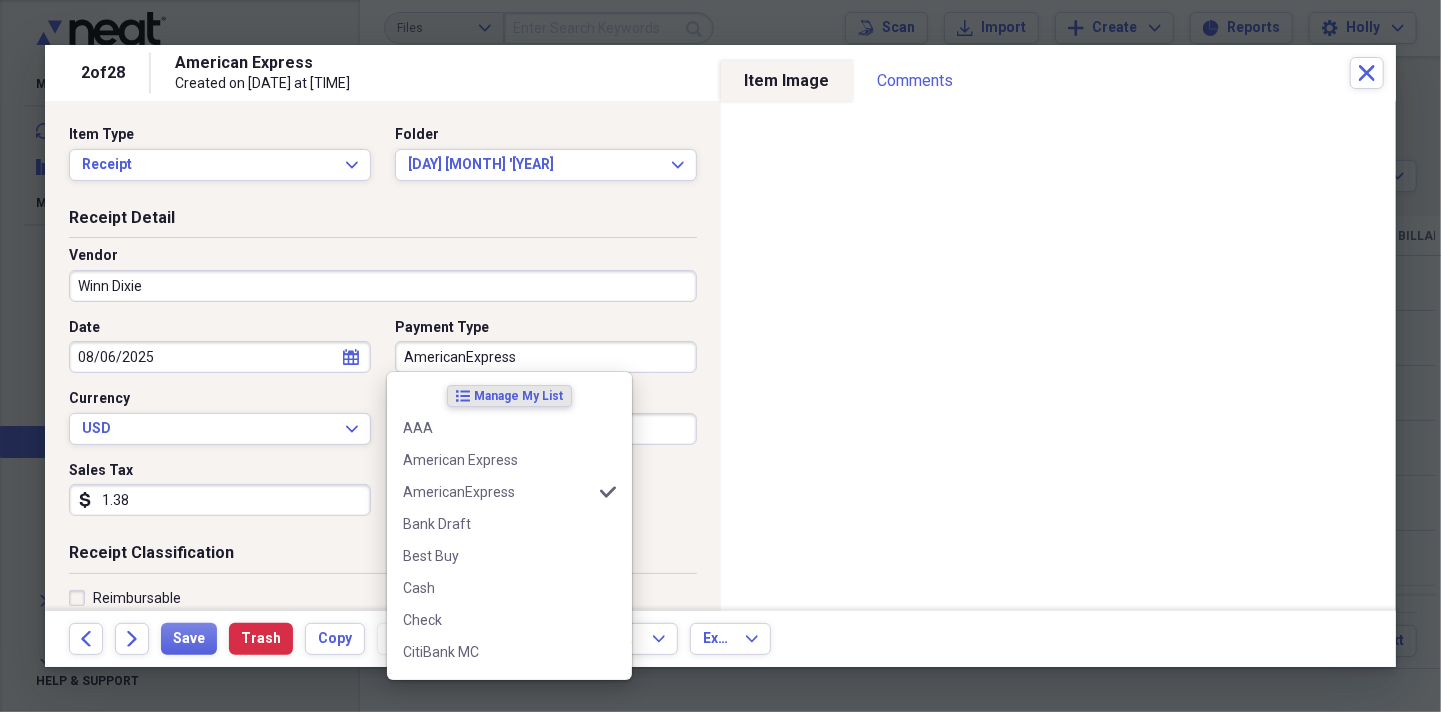 click on "AmericanExpress" at bounding box center (546, 357) 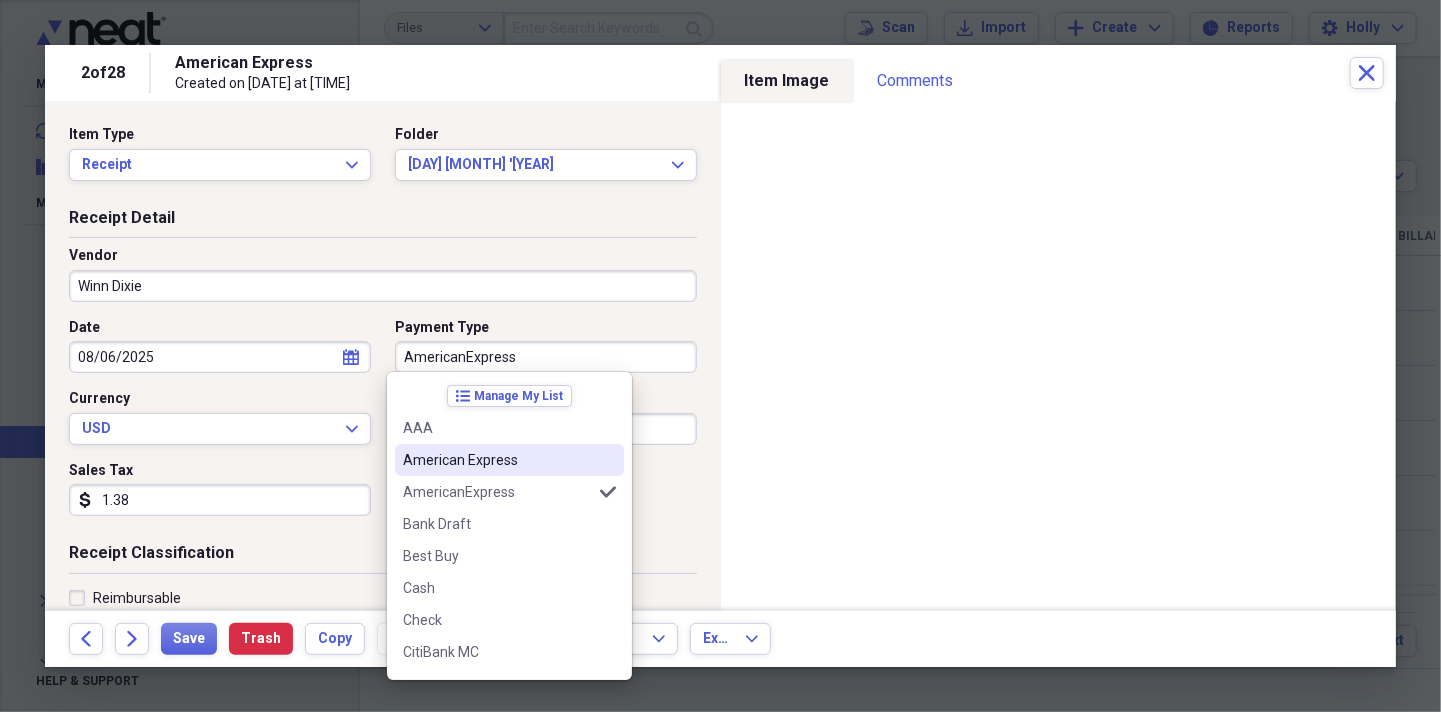 click on "American Express" at bounding box center [497, 460] 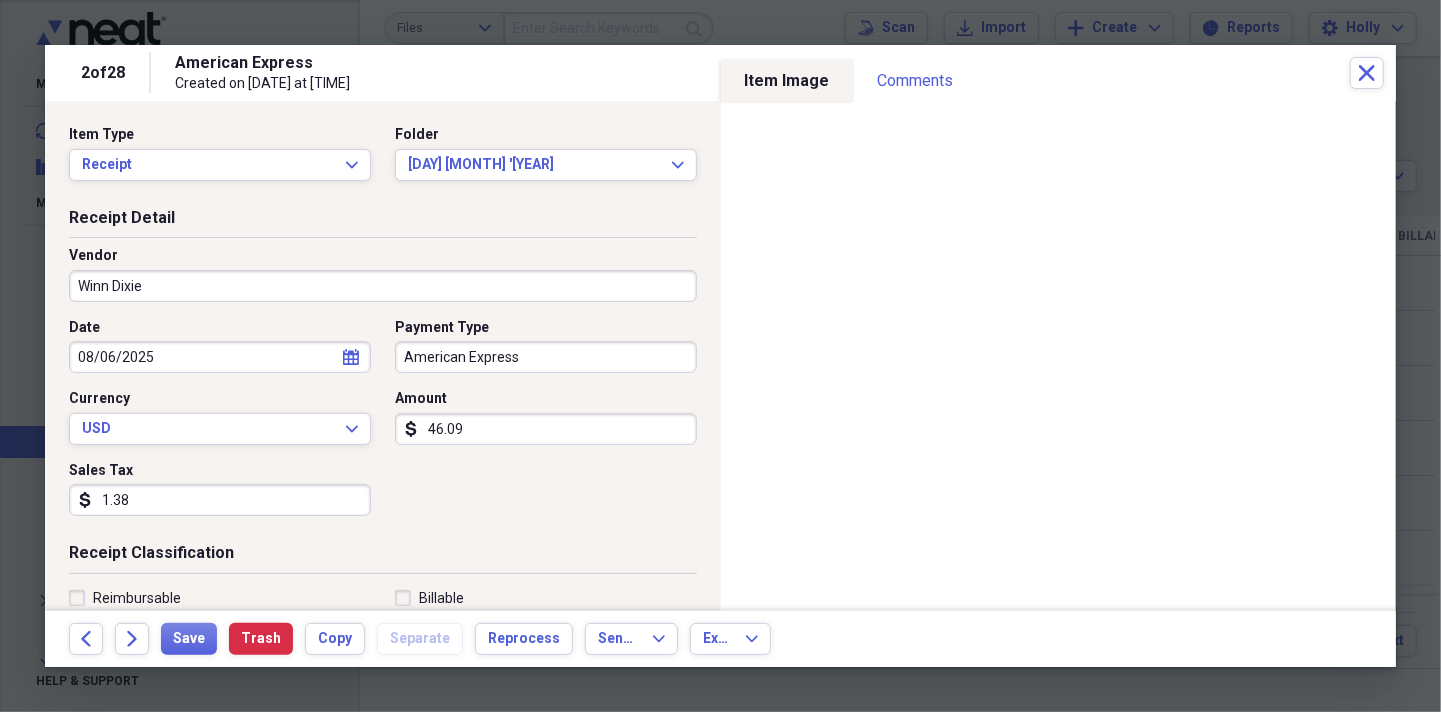 scroll, scrollTop: 200, scrollLeft: 0, axis: vertical 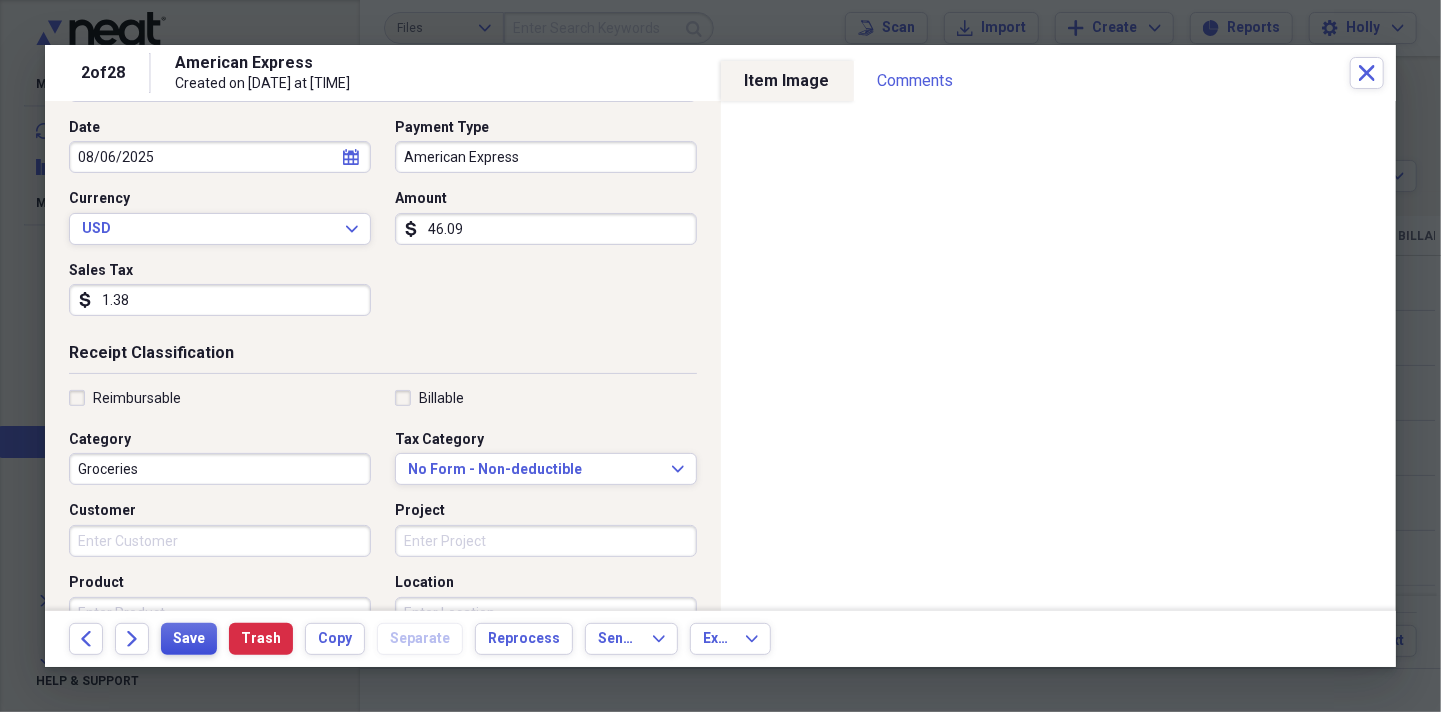 click on "Save" at bounding box center [189, 639] 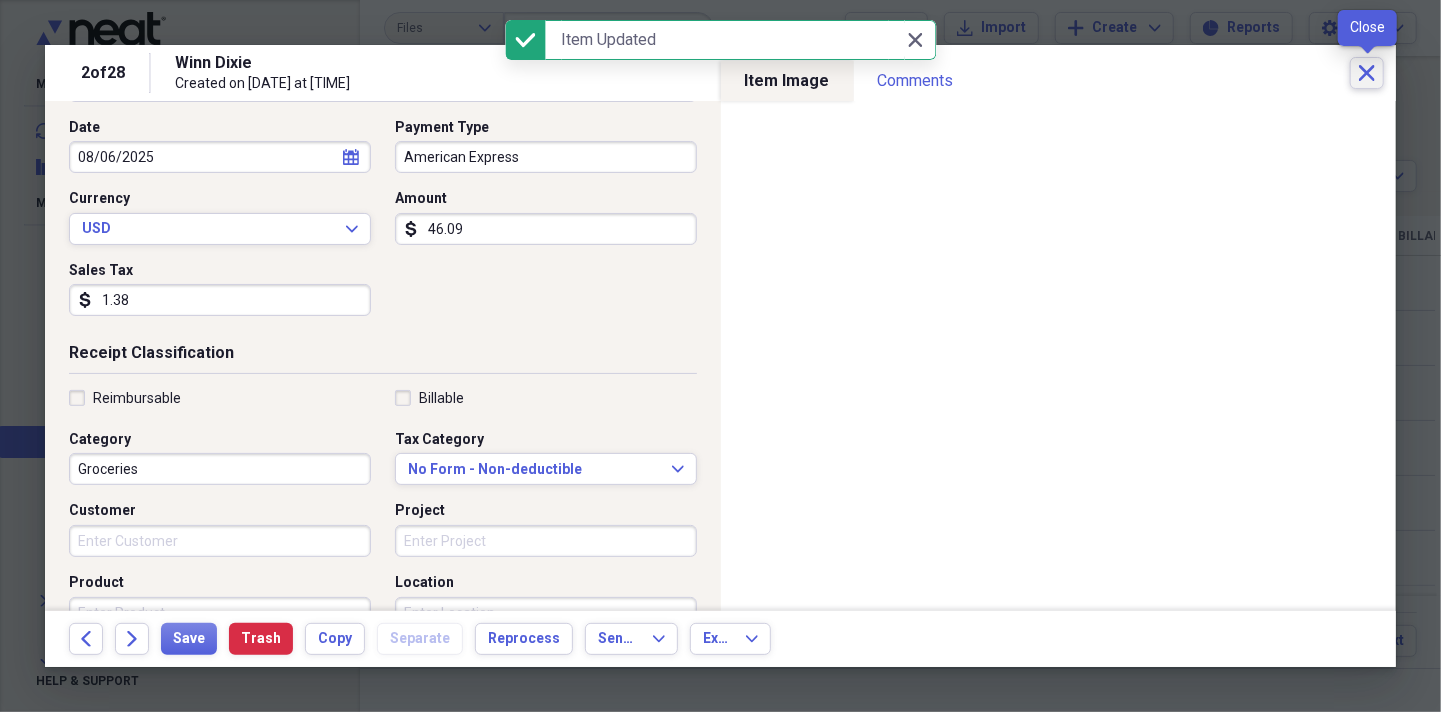 click 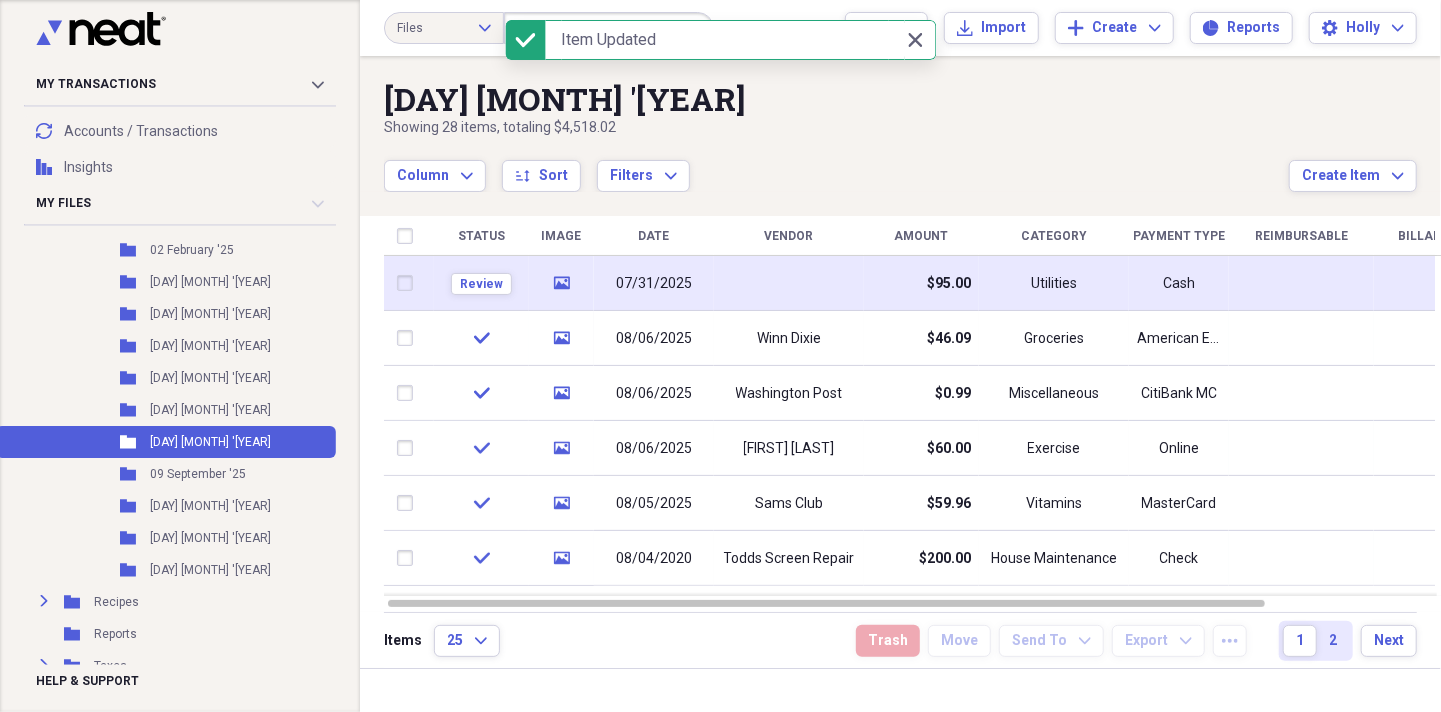 click at bounding box center [789, 283] 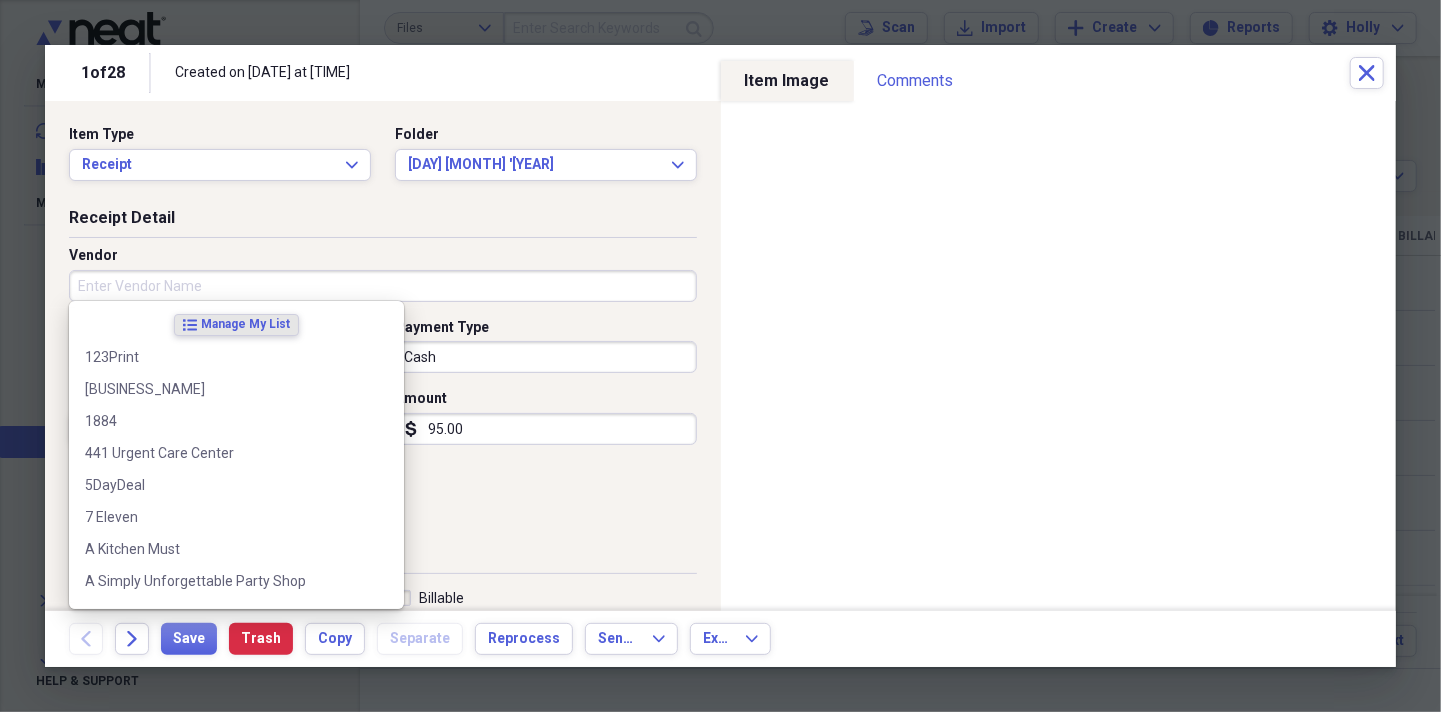 click on "Vendor" at bounding box center [383, 286] 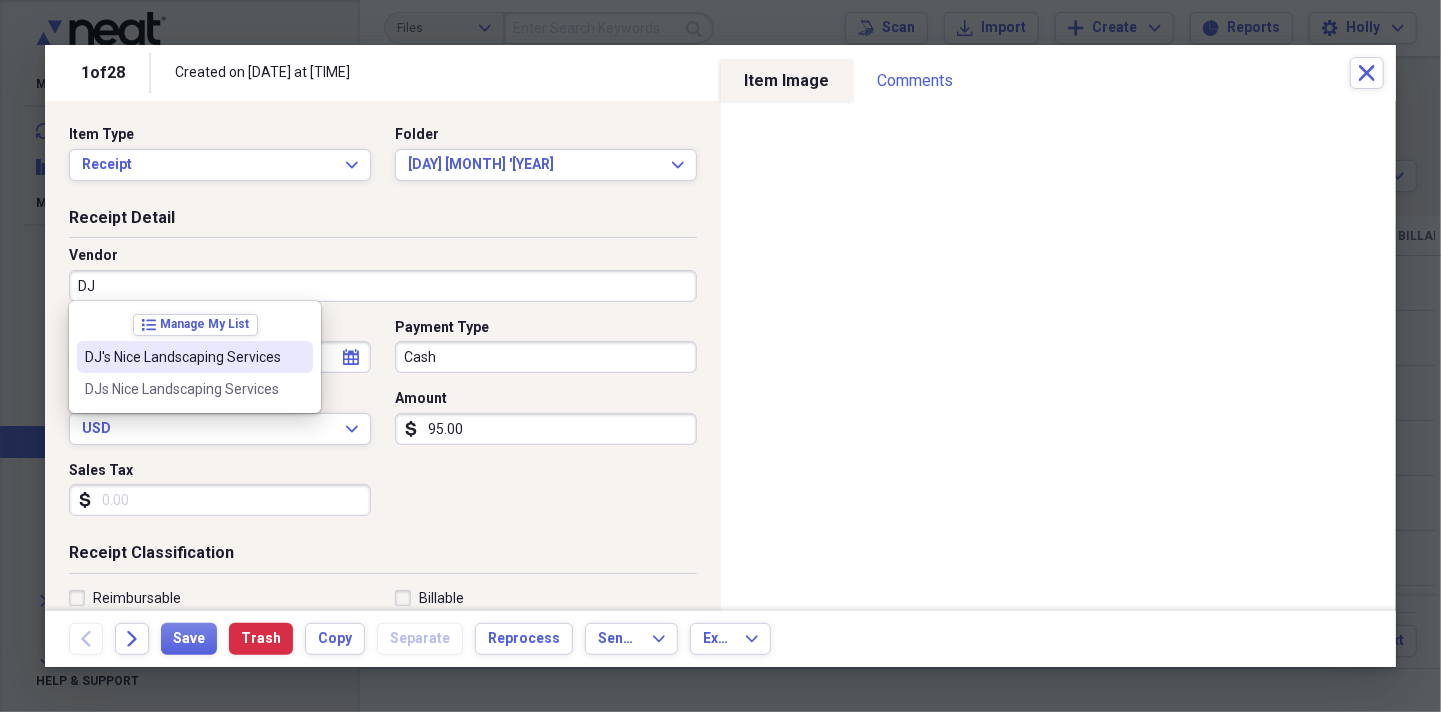click on "DJ's Nice Landscaping Services" at bounding box center [183, 357] 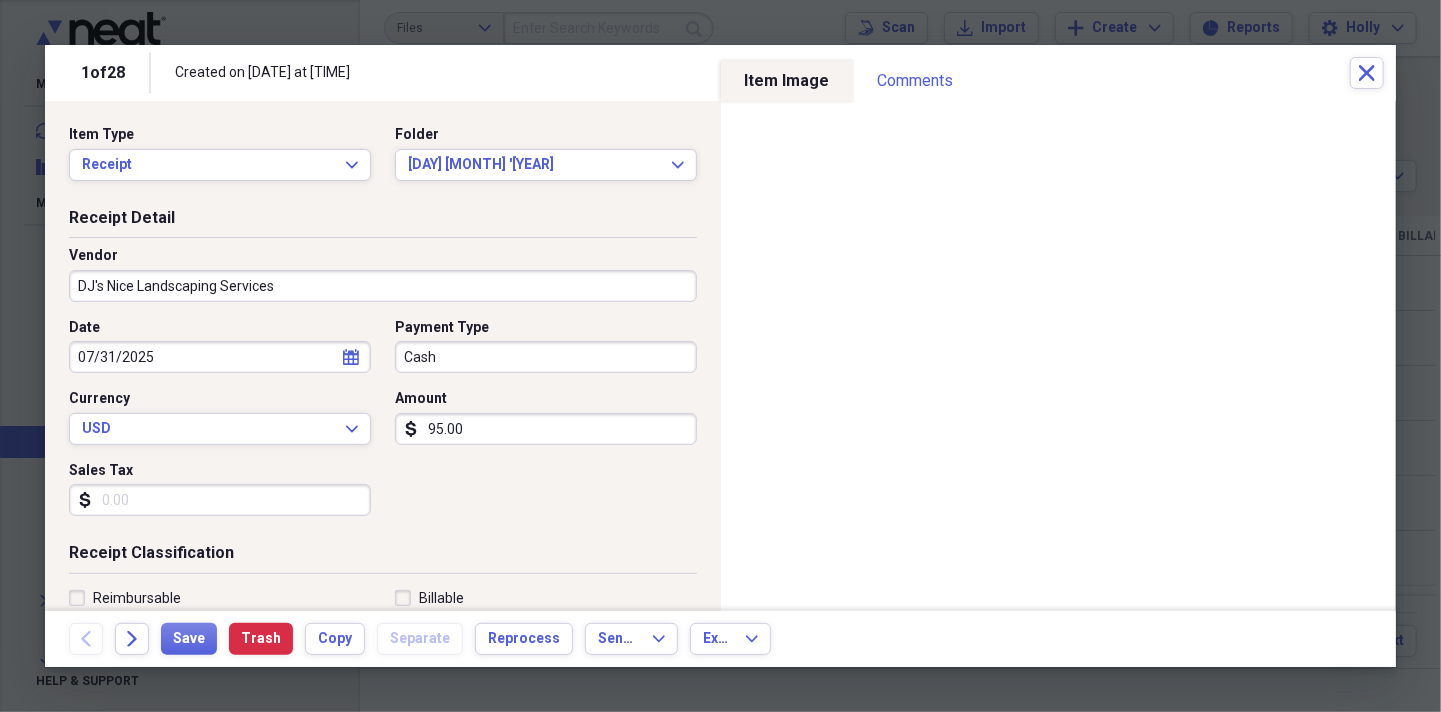 type on "Lawn Maintenance & Pest Control" 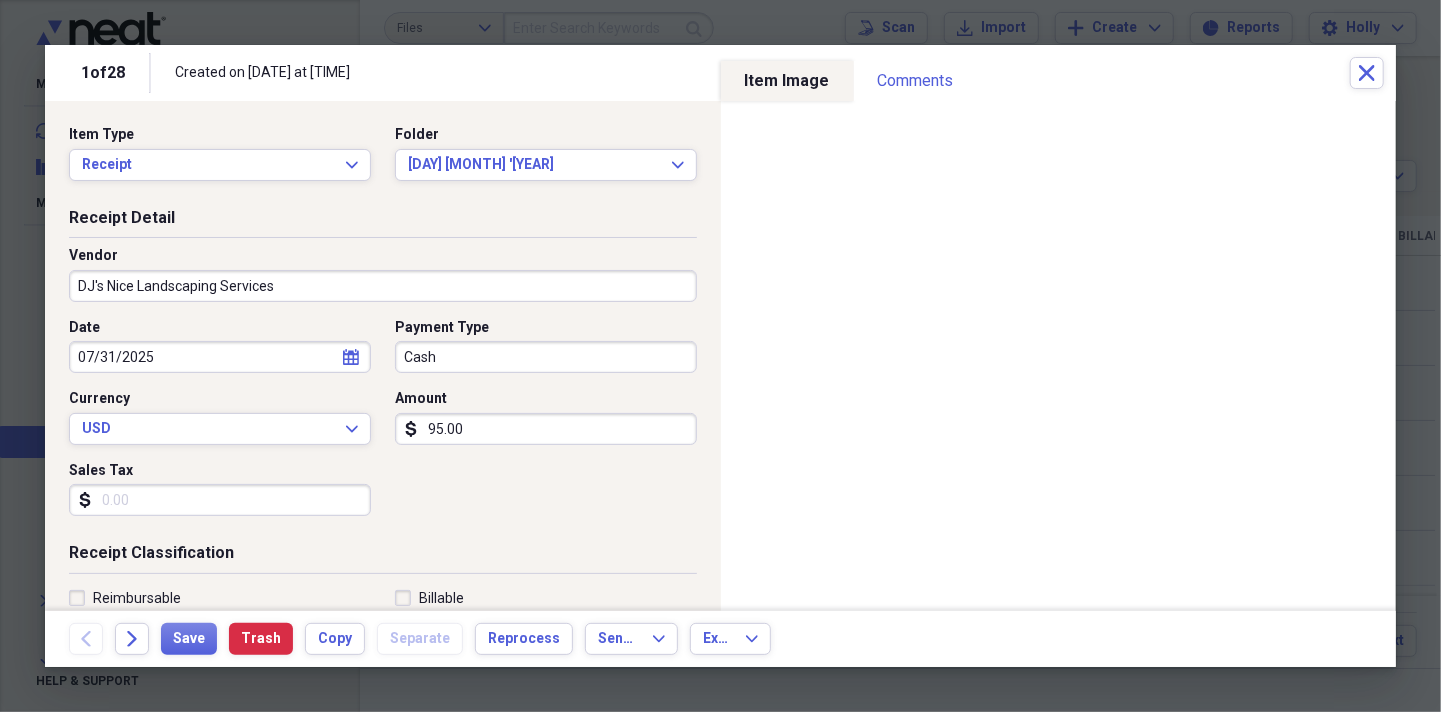 click on "07/31/2025" at bounding box center [220, 357] 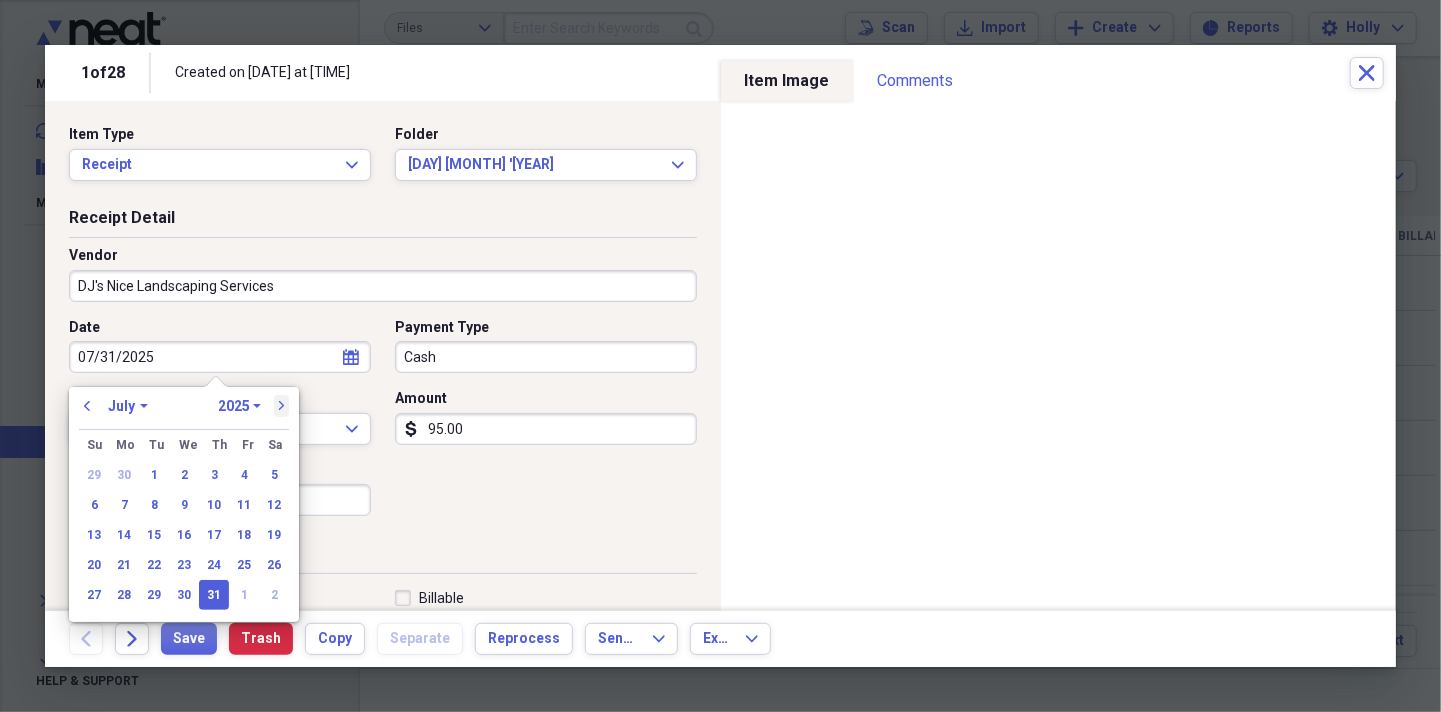 click on "next" at bounding box center [282, 406] 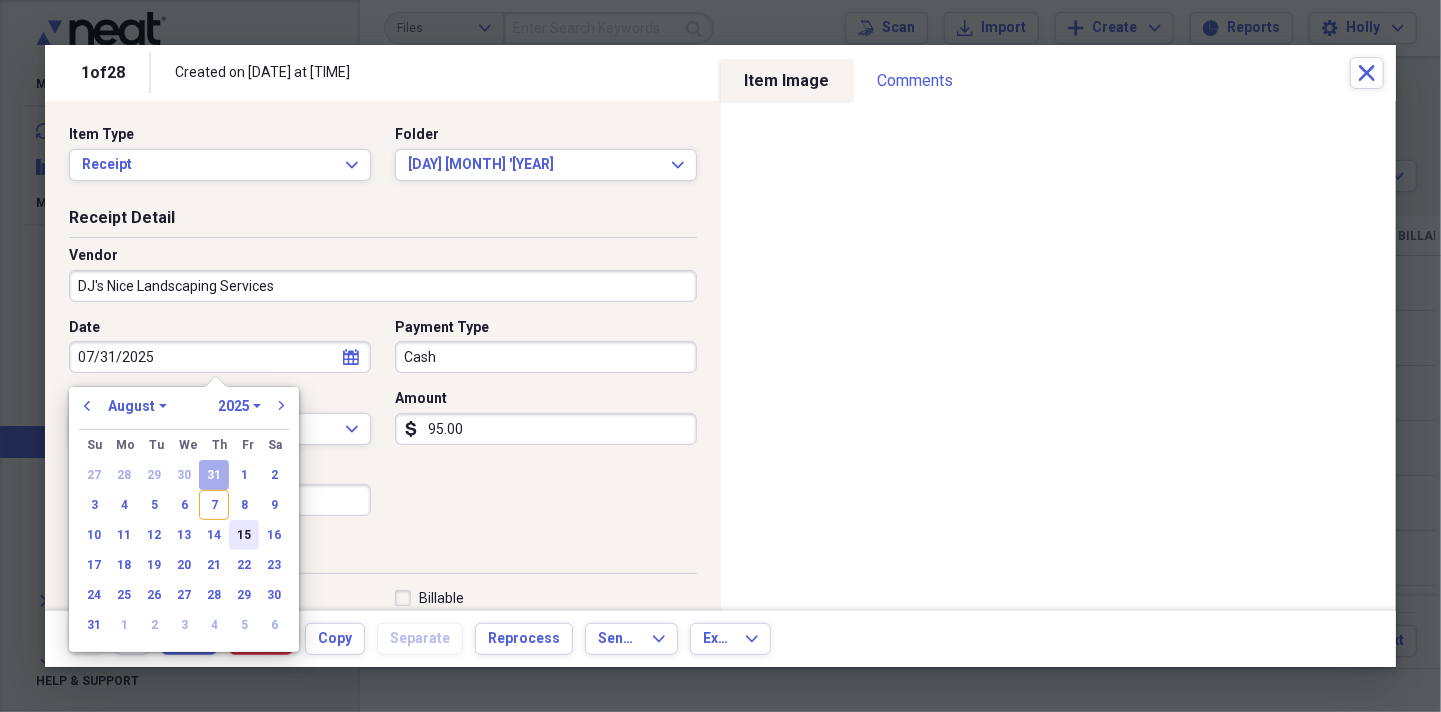 click on "15" at bounding box center (244, 535) 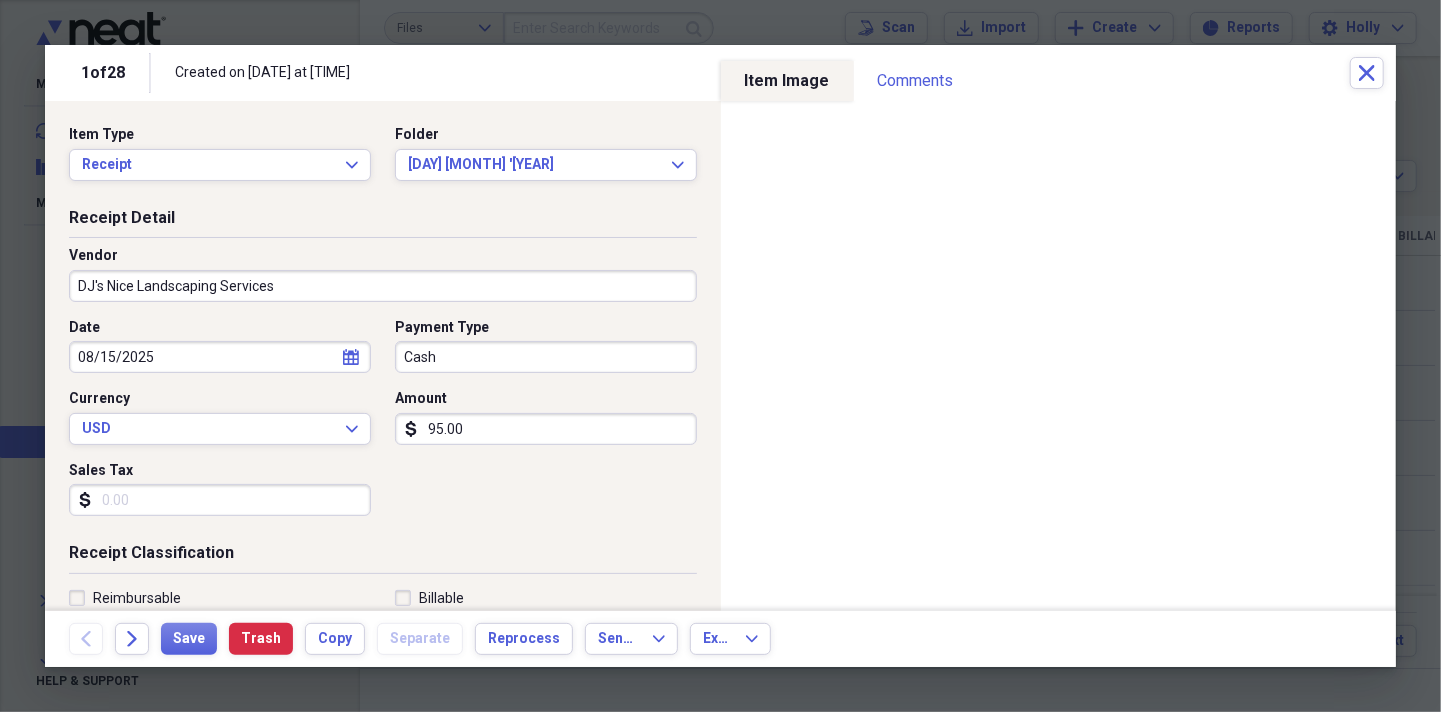 click on "Cash" at bounding box center (546, 357) 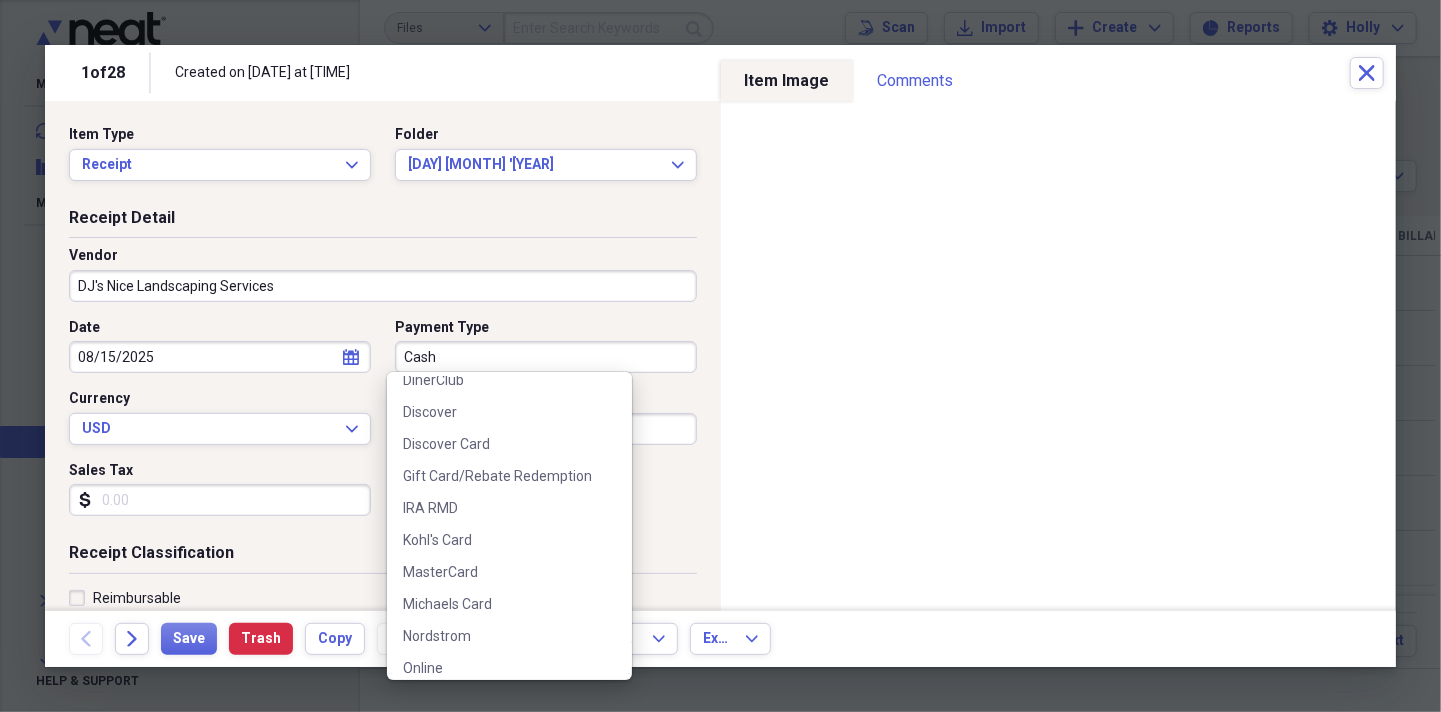 scroll, scrollTop: 564, scrollLeft: 0, axis: vertical 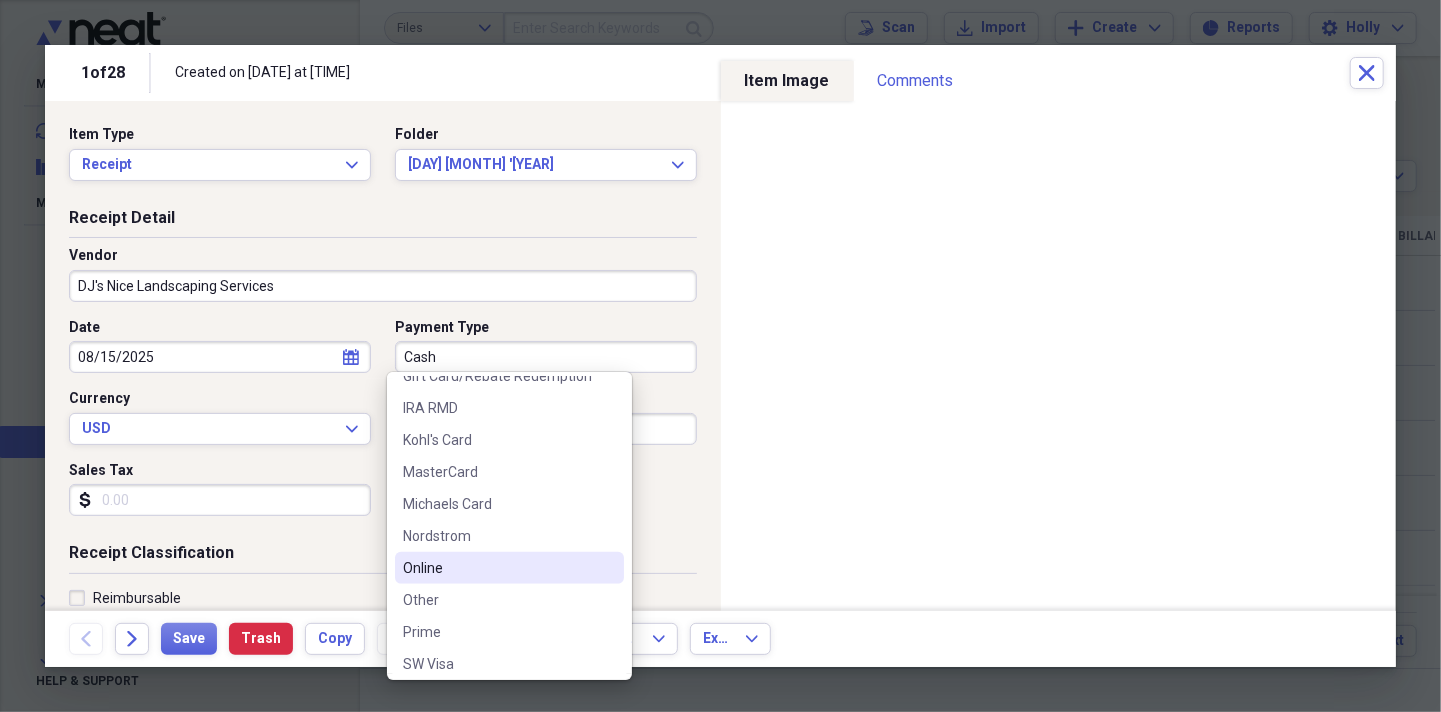 click on "Online" at bounding box center [497, 568] 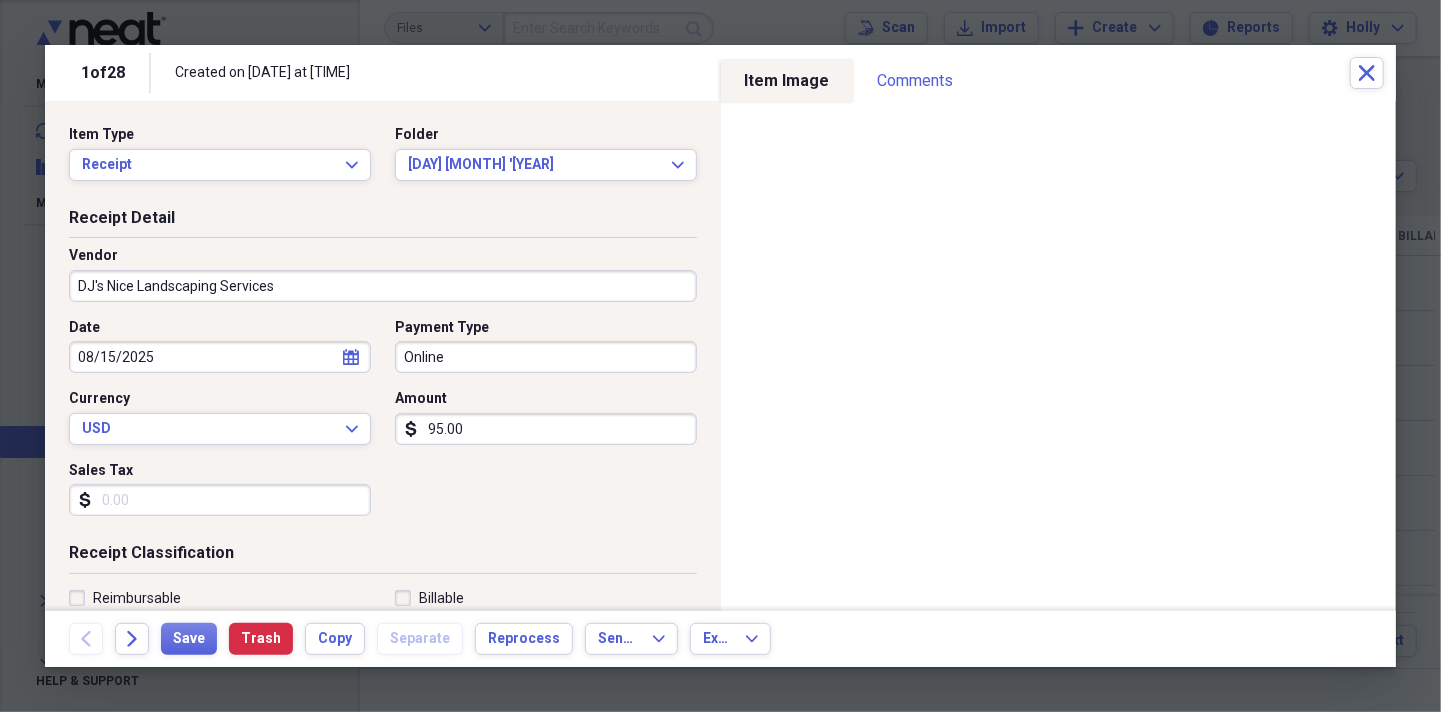 scroll, scrollTop: 200, scrollLeft: 0, axis: vertical 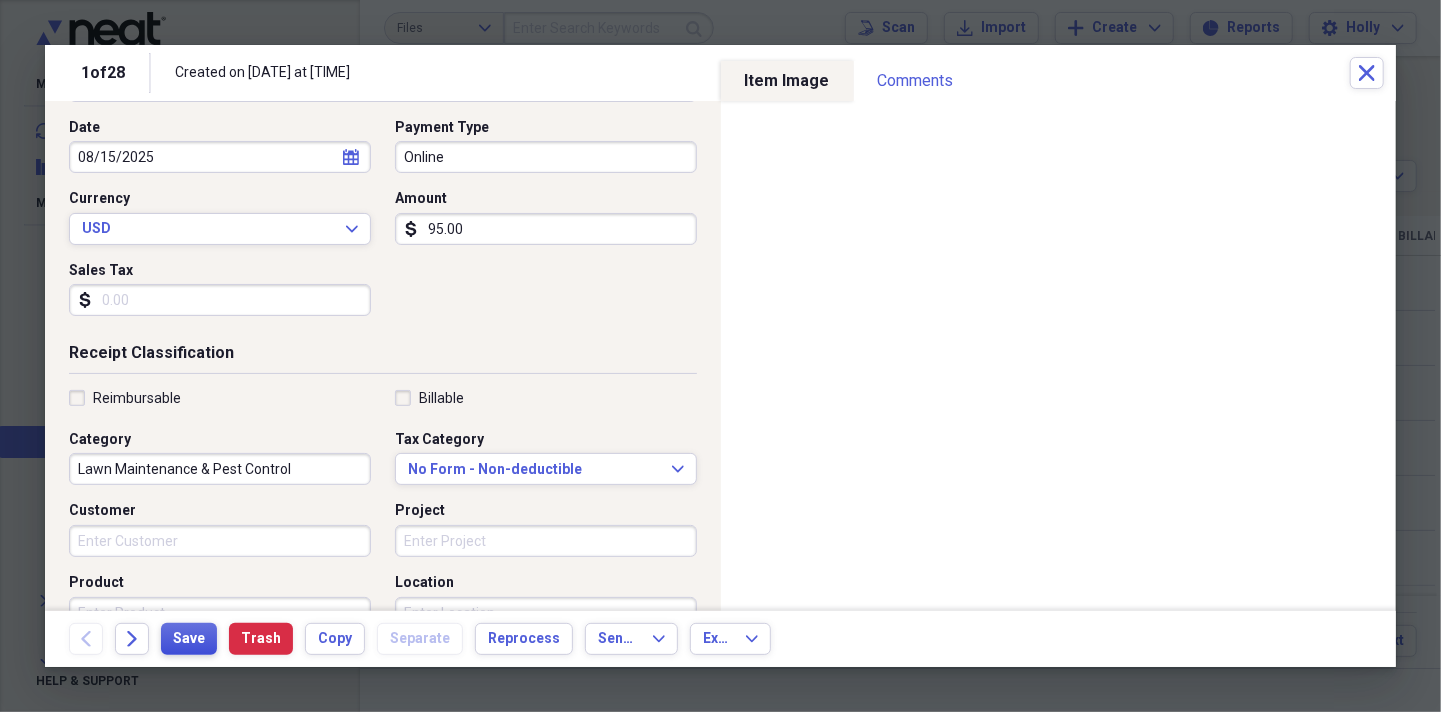 click on "Save" at bounding box center (189, 639) 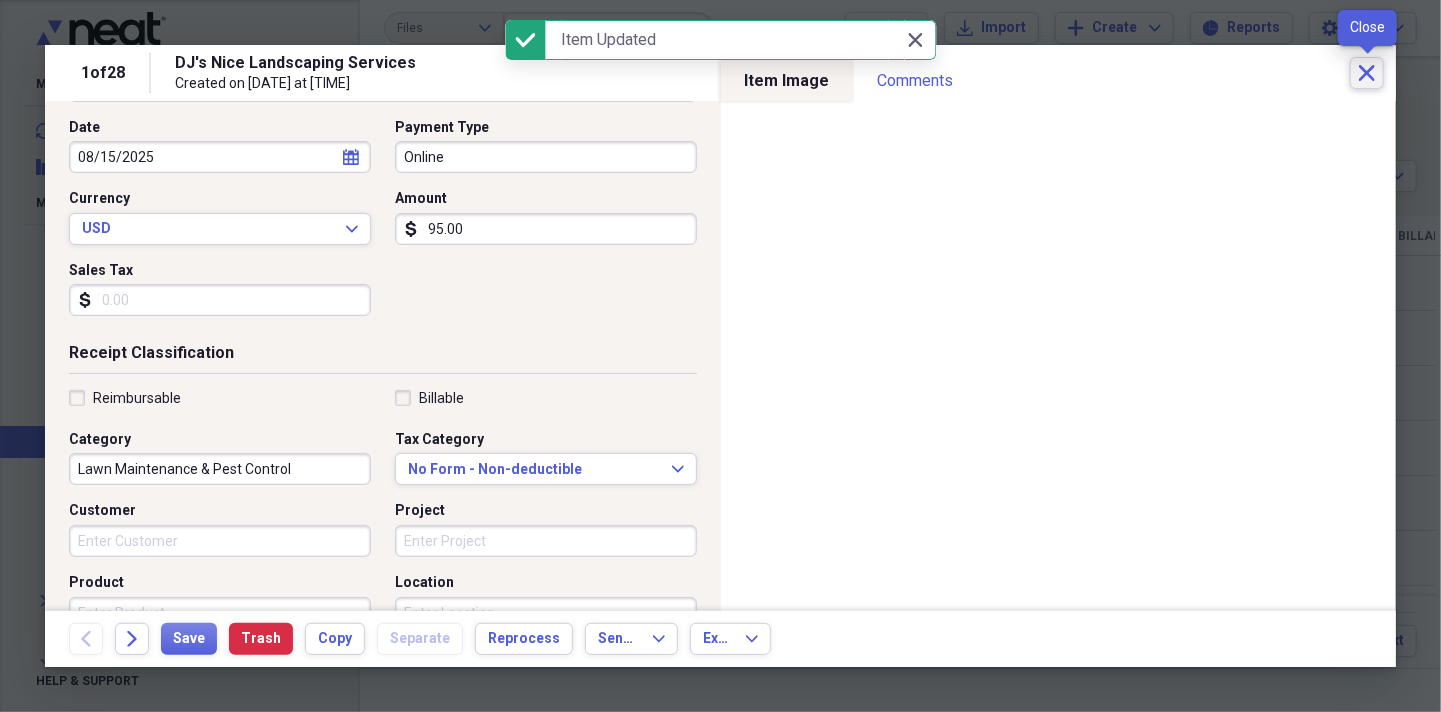 click on "Close" 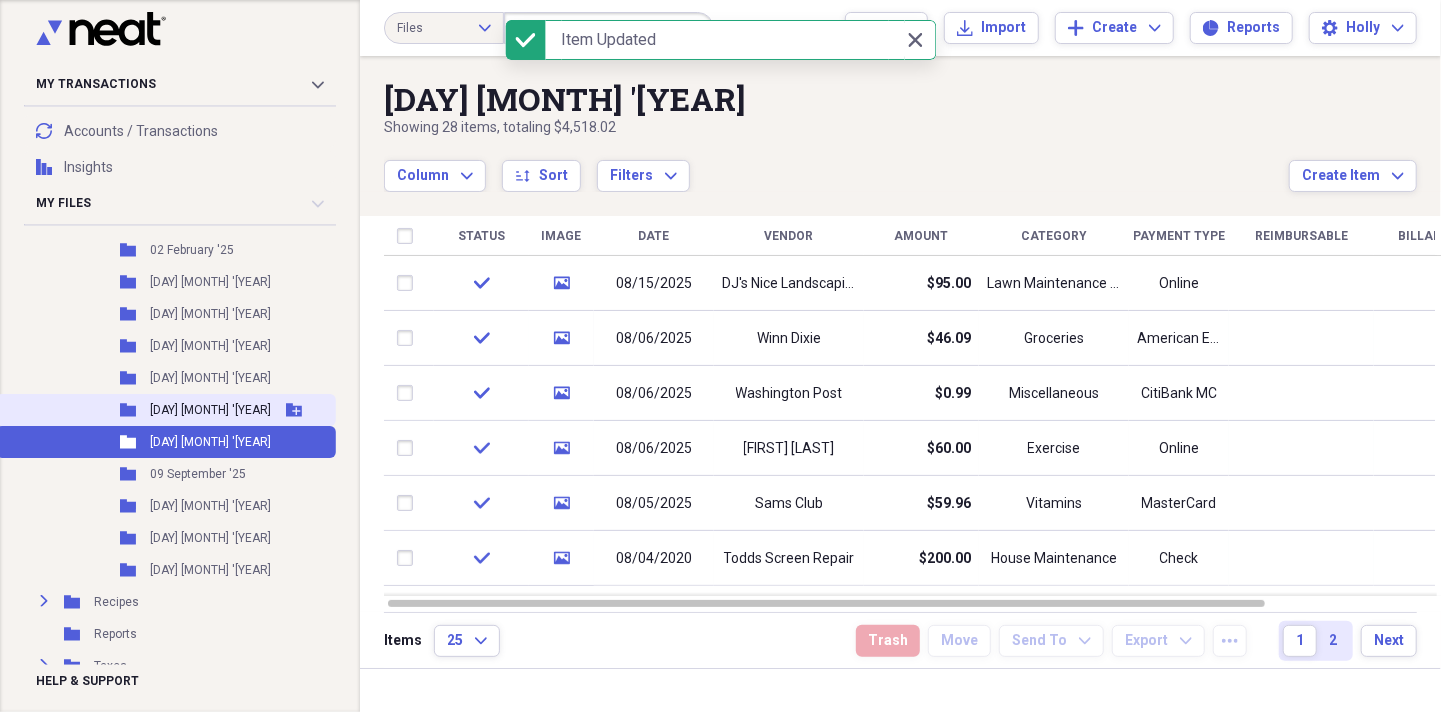 click on "[DAY] [MONTH] '[YEAR]" at bounding box center (210, 410) 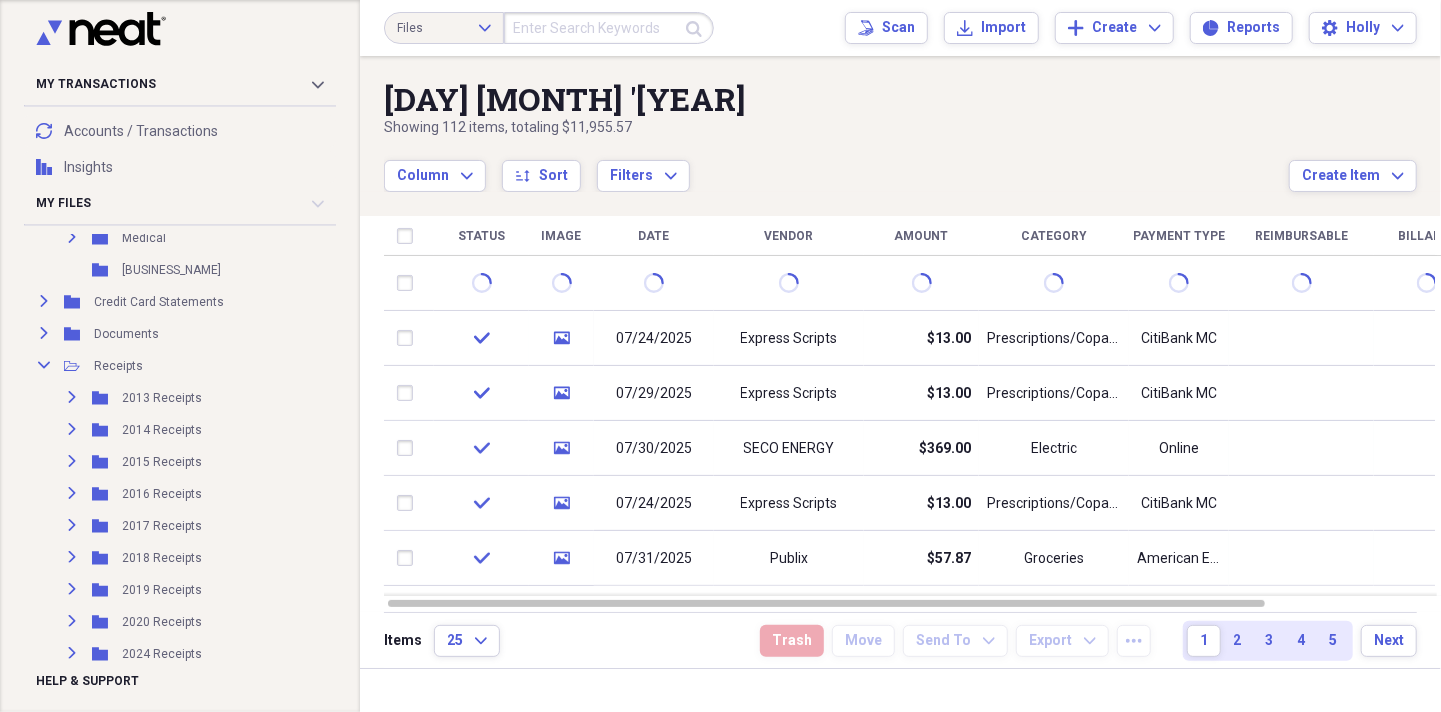 scroll, scrollTop: 0, scrollLeft: 0, axis: both 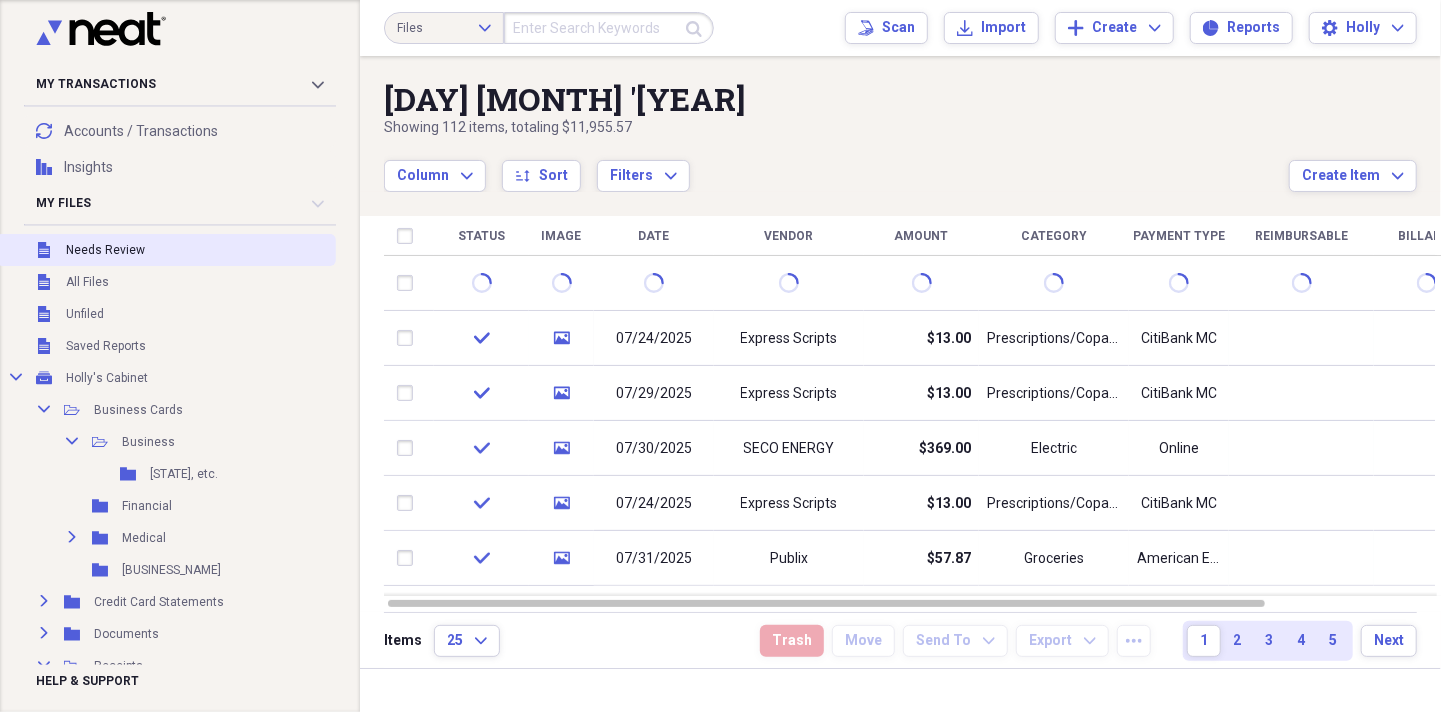 click on "Unfiled Needs Review" at bounding box center (166, 250) 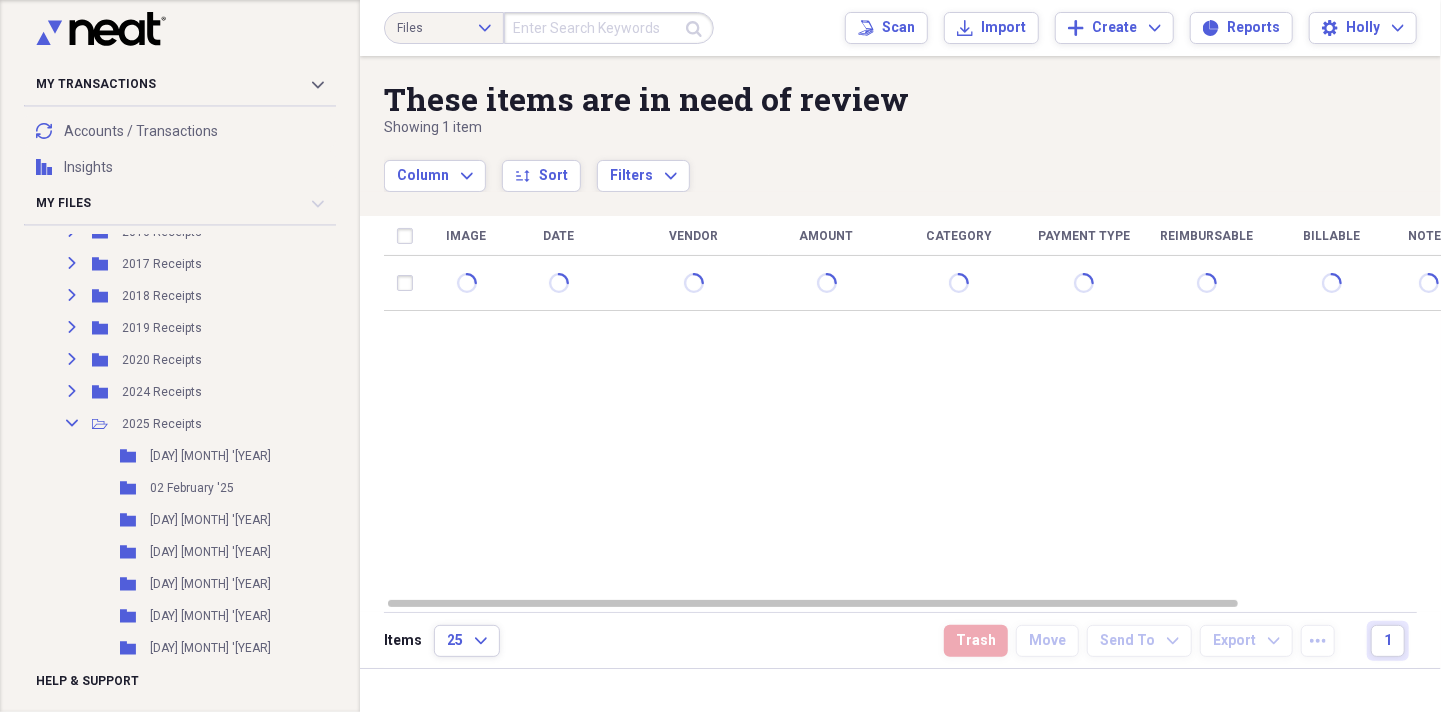 scroll, scrollTop: 600, scrollLeft: 0, axis: vertical 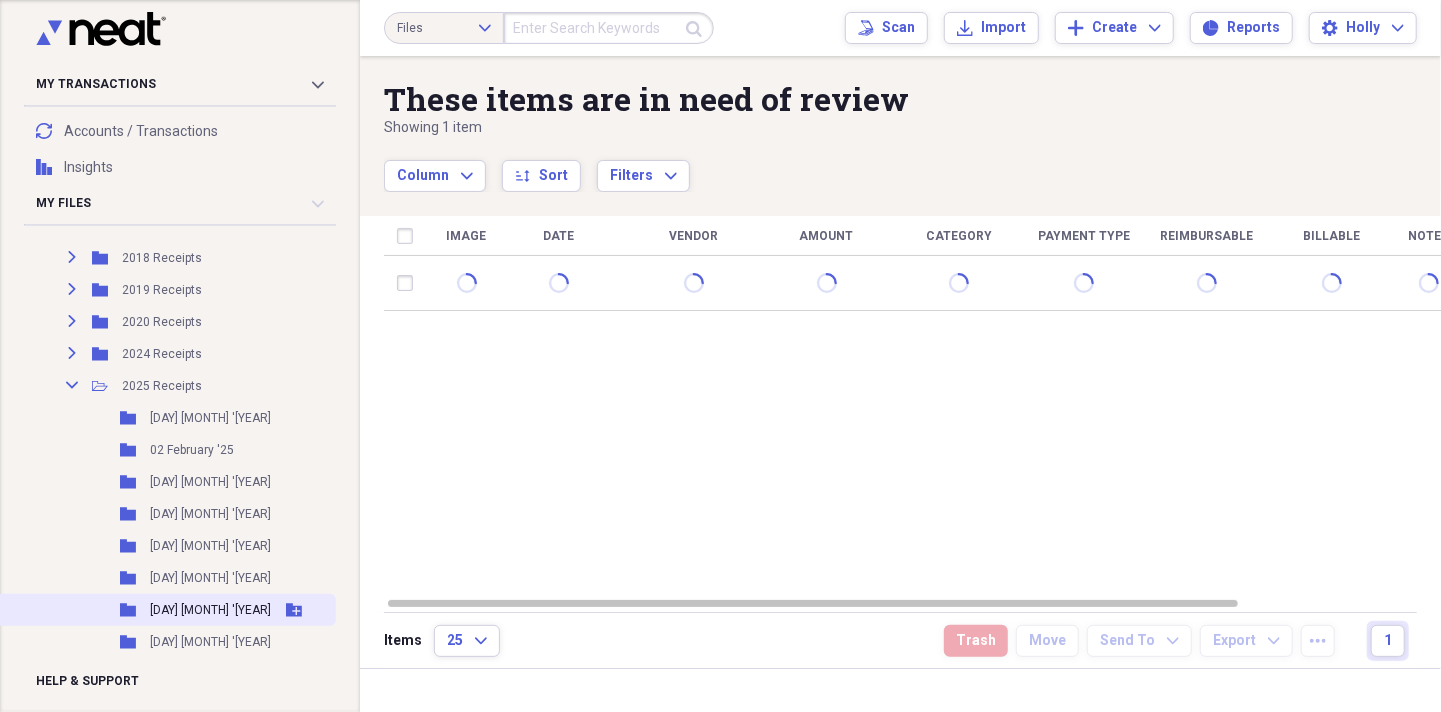 click on "[DAY] [MONTH] '[YEAR]" at bounding box center (210, 610) 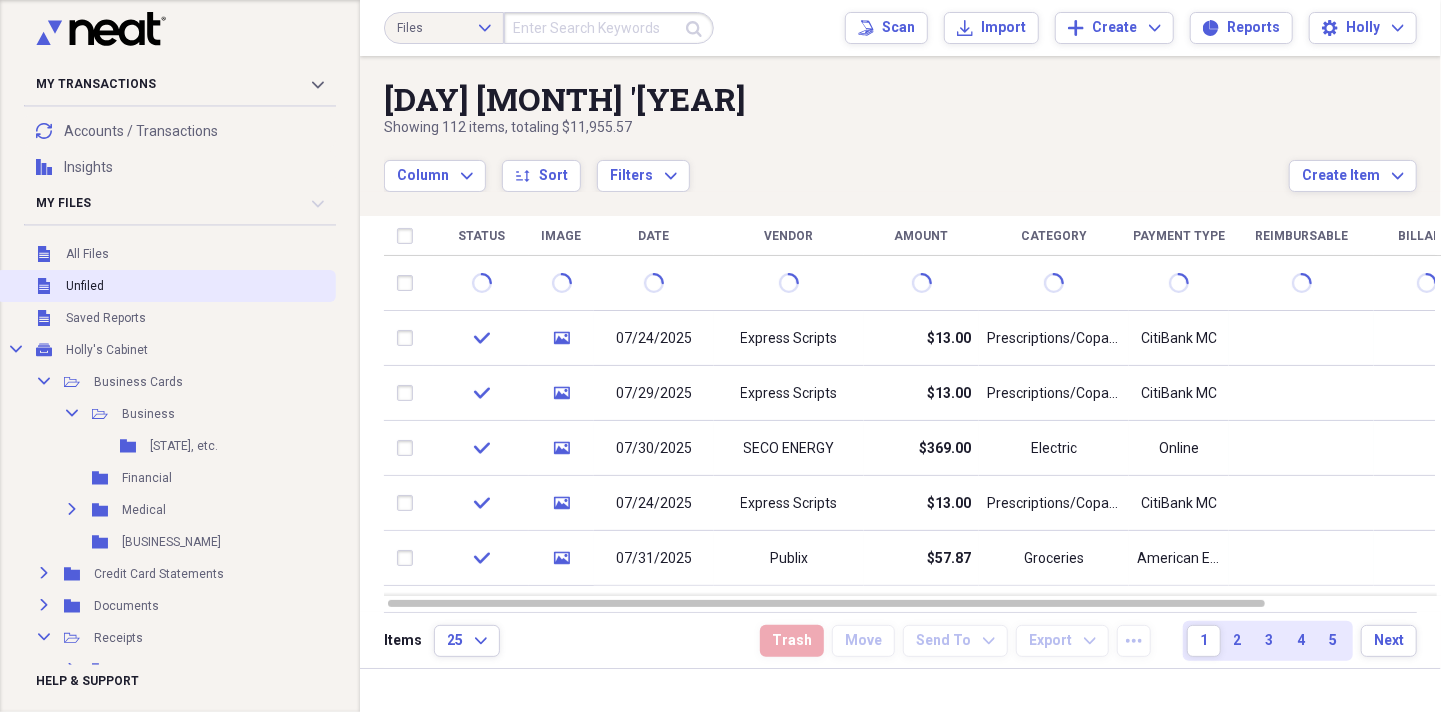 scroll, scrollTop: 0, scrollLeft: 0, axis: both 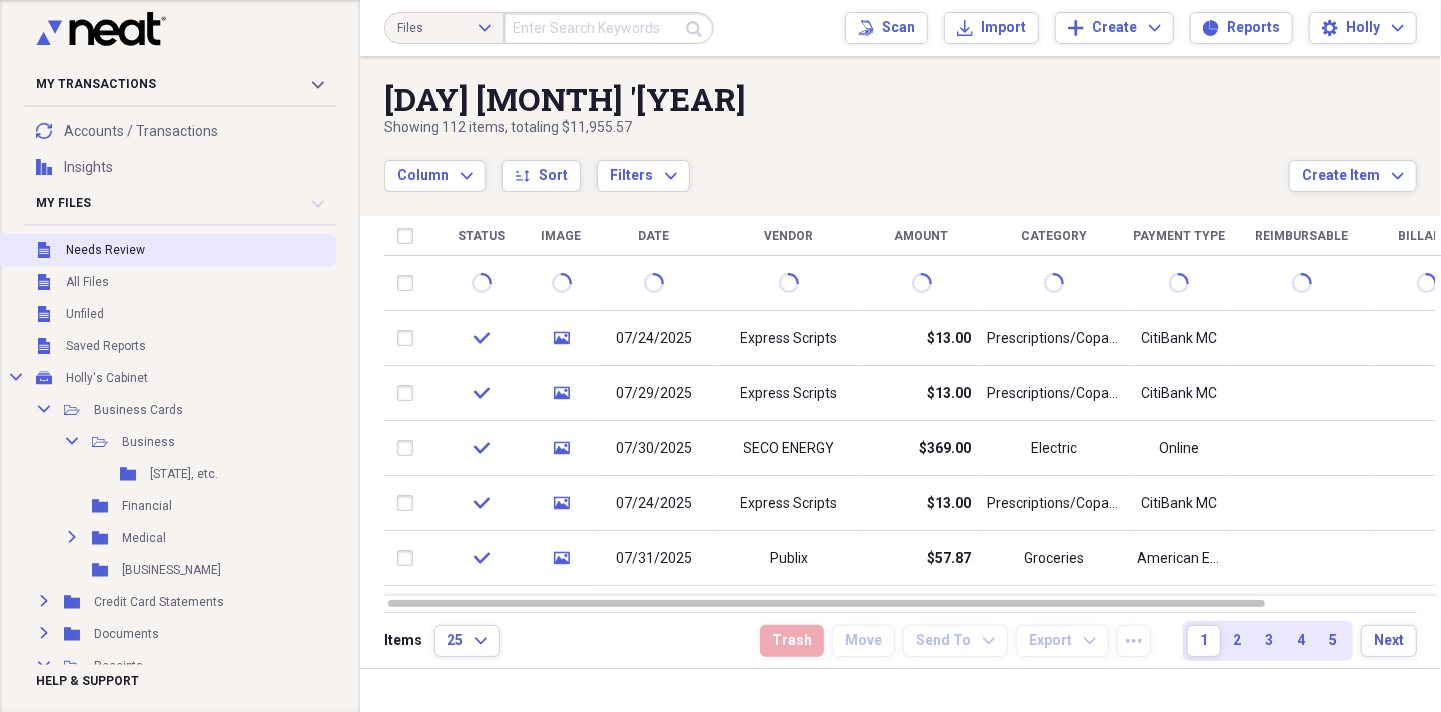 click on "Unfiled Needs Review" at bounding box center (166, 250) 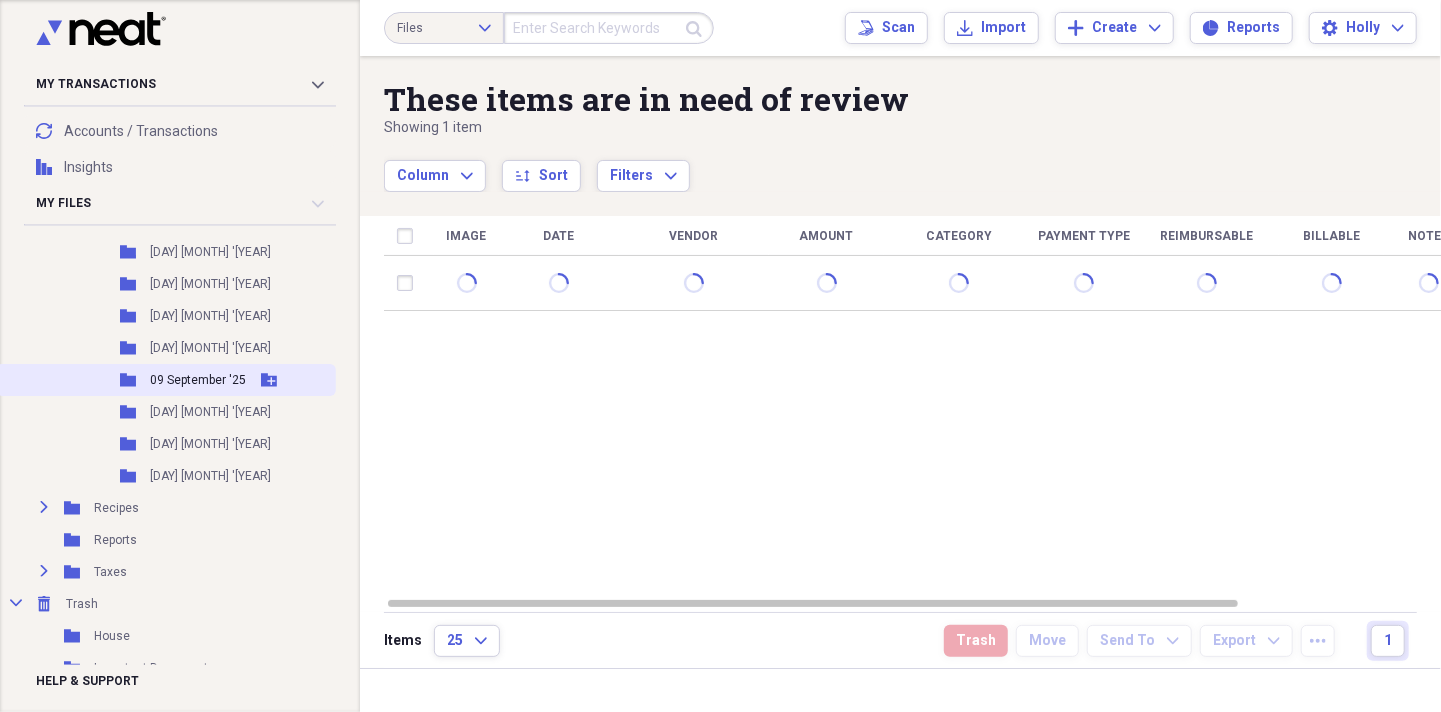 scroll, scrollTop: 900, scrollLeft: 0, axis: vertical 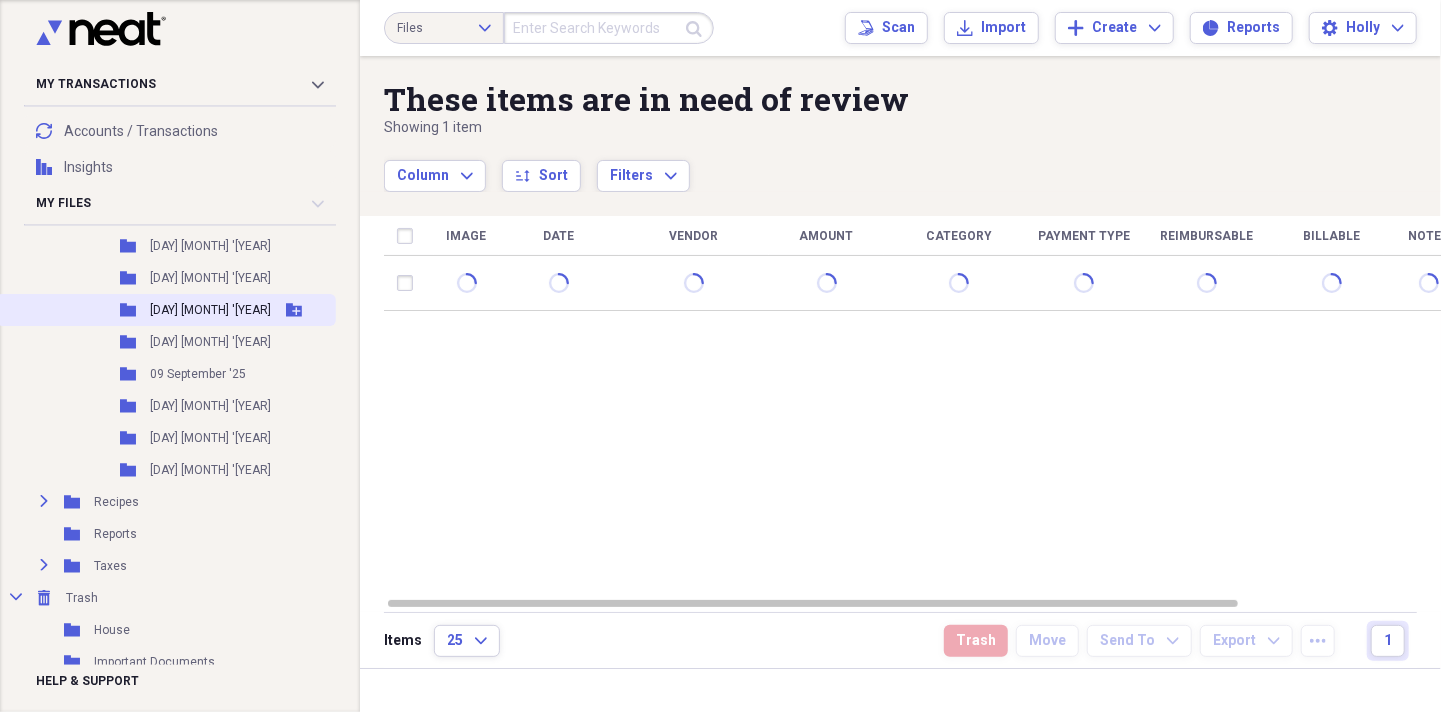 click on "[DAY] [MONTH] '[YEAR]" at bounding box center [210, 310] 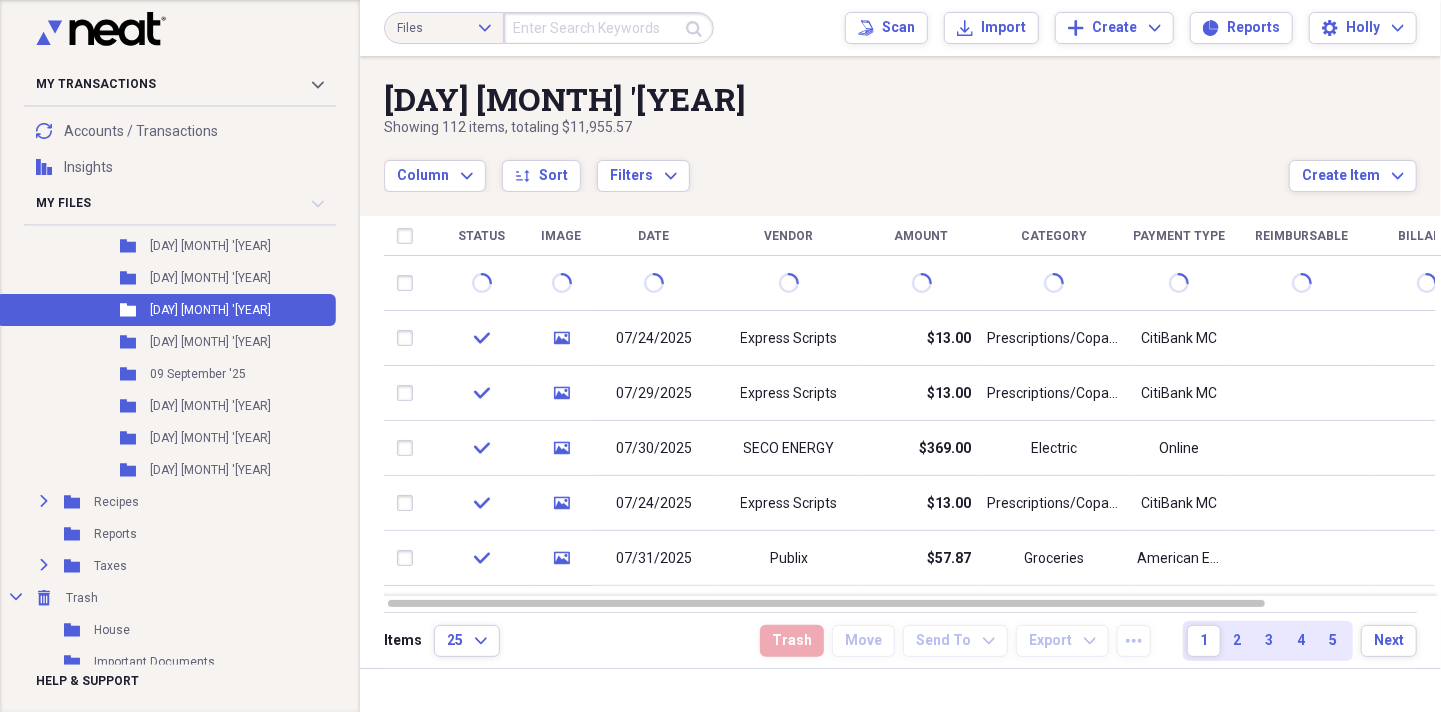 click on "Showing 112 items , totaling $11,955.57" at bounding box center [836, 128] 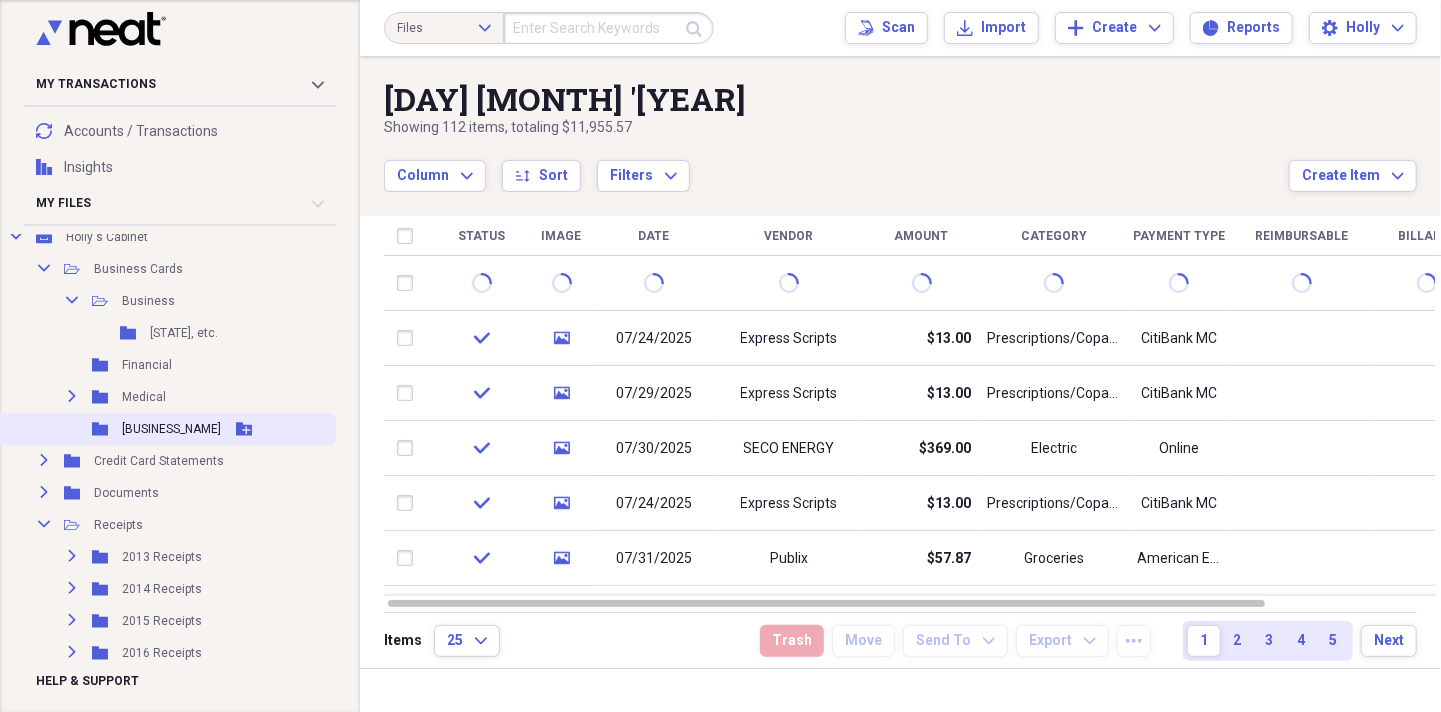 scroll, scrollTop: 0, scrollLeft: 0, axis: both 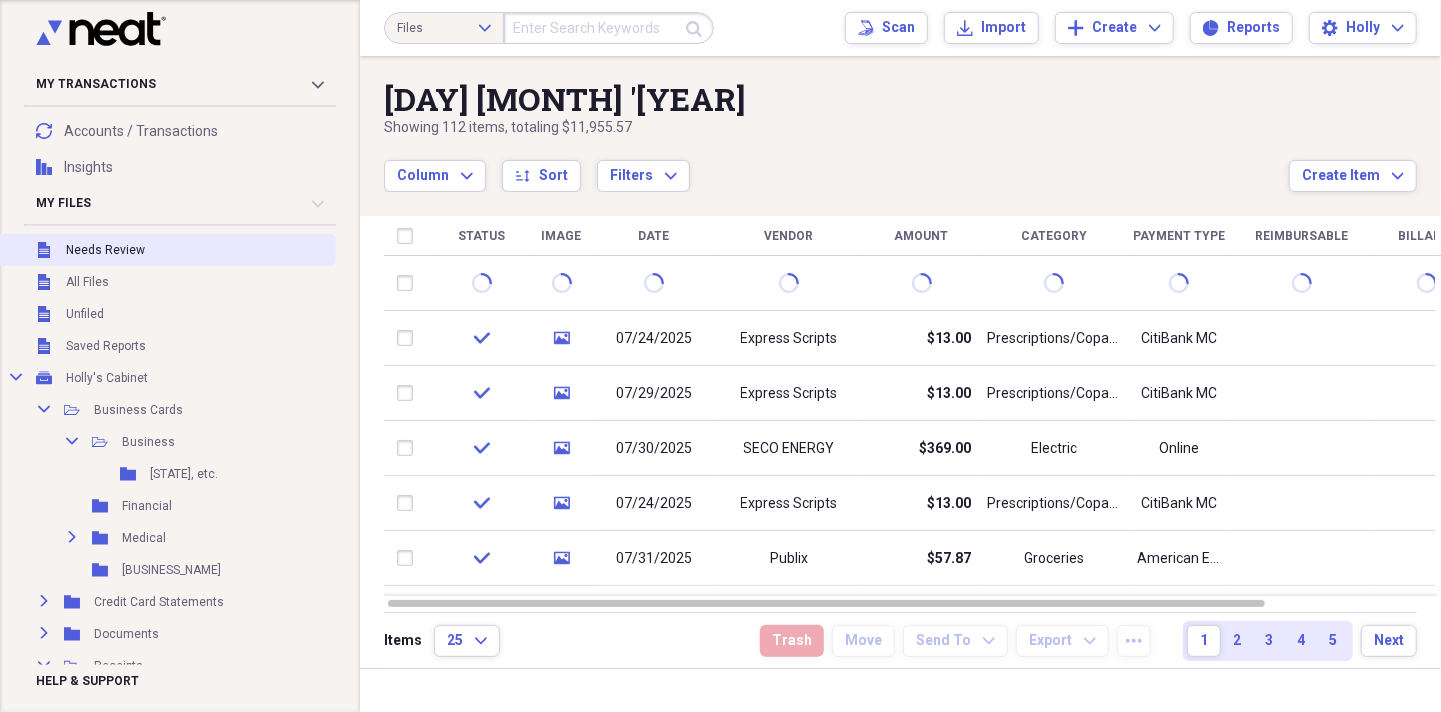 click on "Unfiled Needs Review" at bounding box center (166, 250) 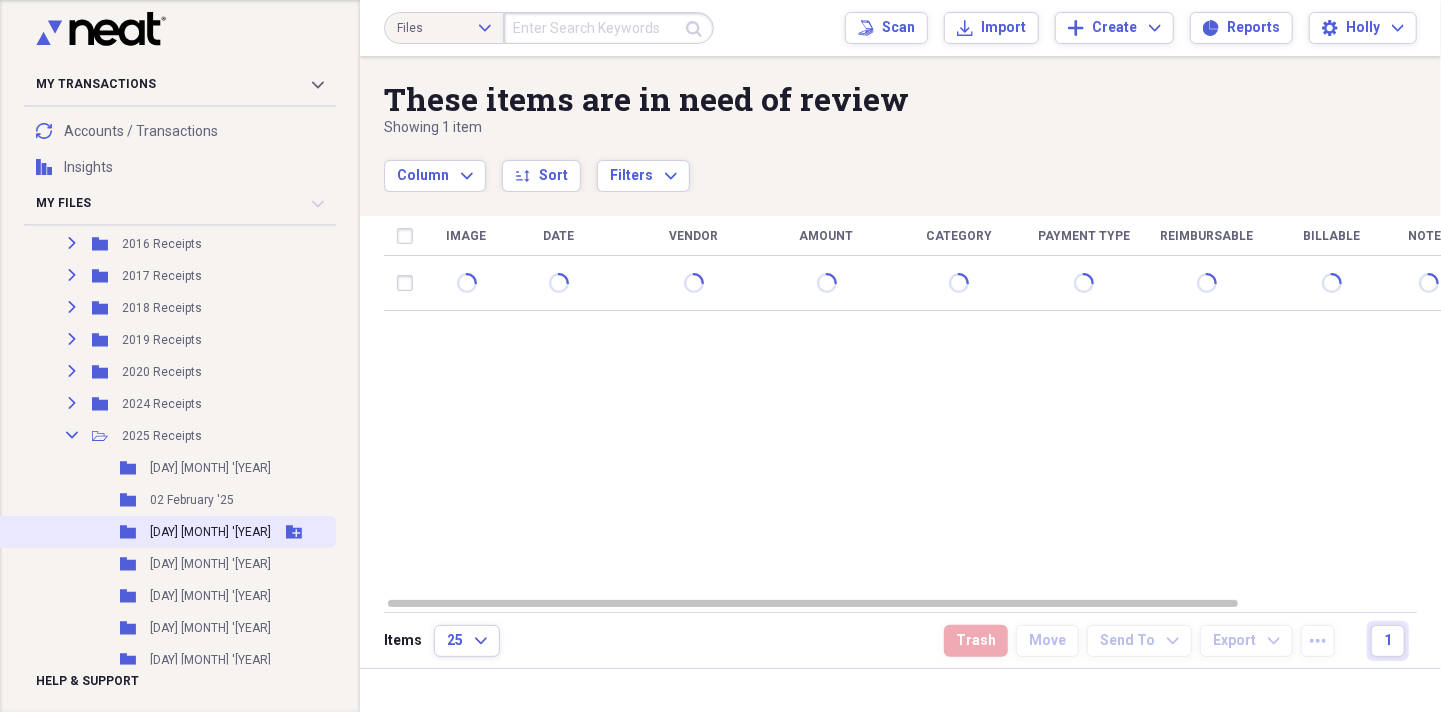 scroll, scrollTop: 600, scrollLeft: 0, axis: vertical 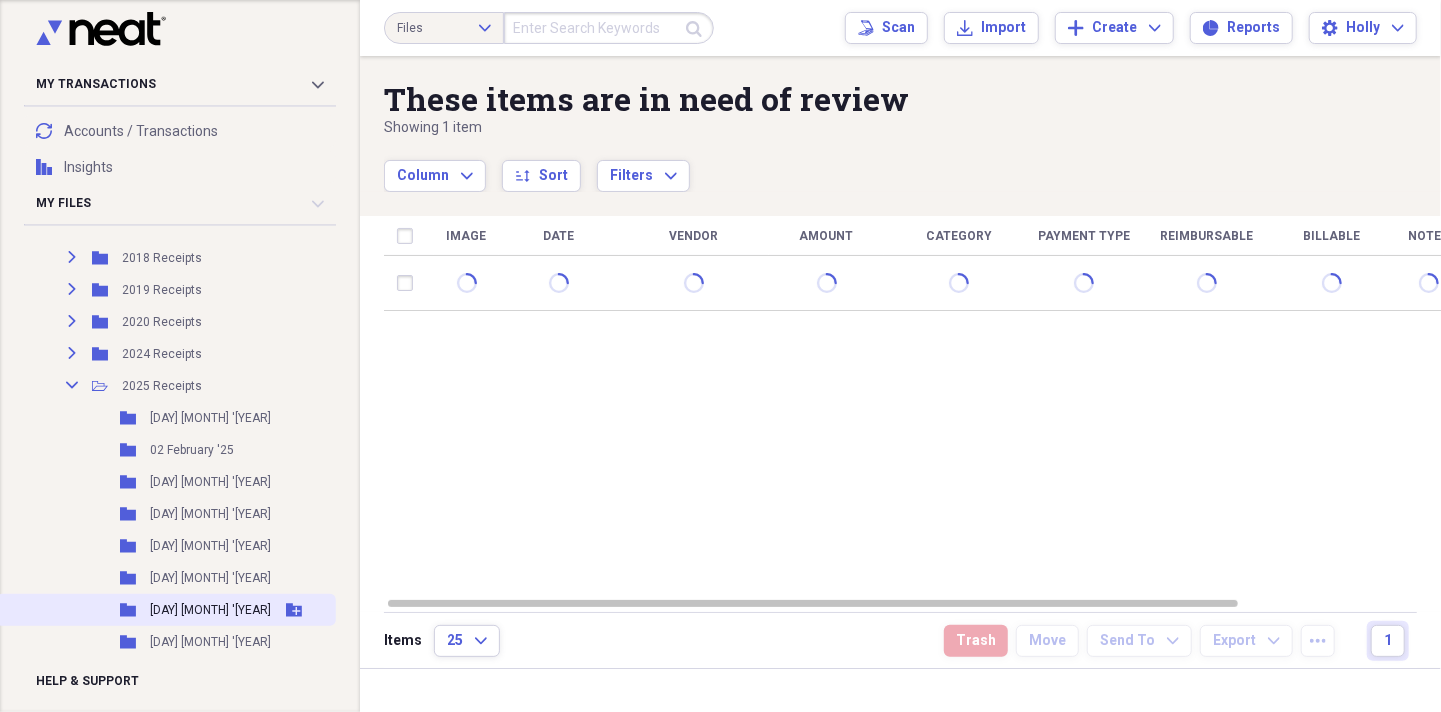 click on "[DAY] [MONTH] '[YEAR]" at bounding box center (210, 610) 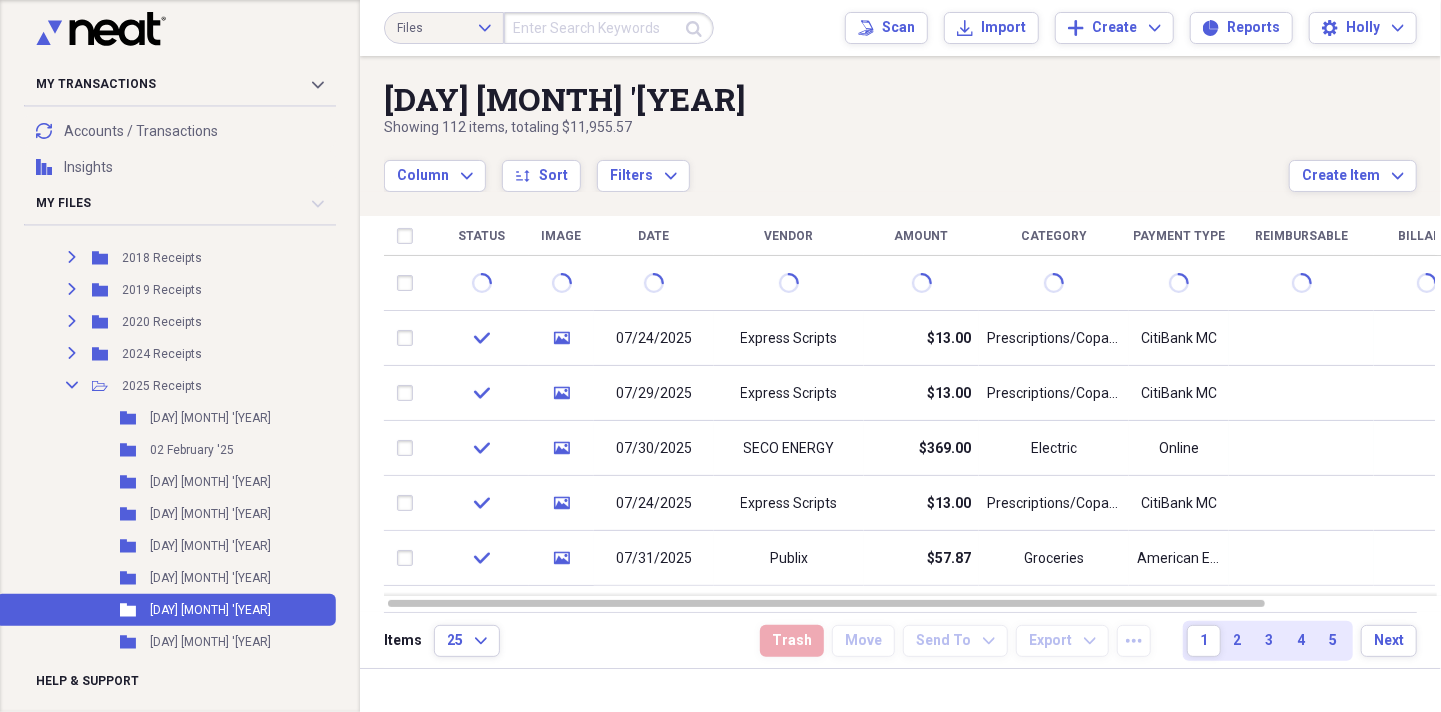 click on "Column Expand sort Sort Filters  Expand" at bounding box center (836, 165) 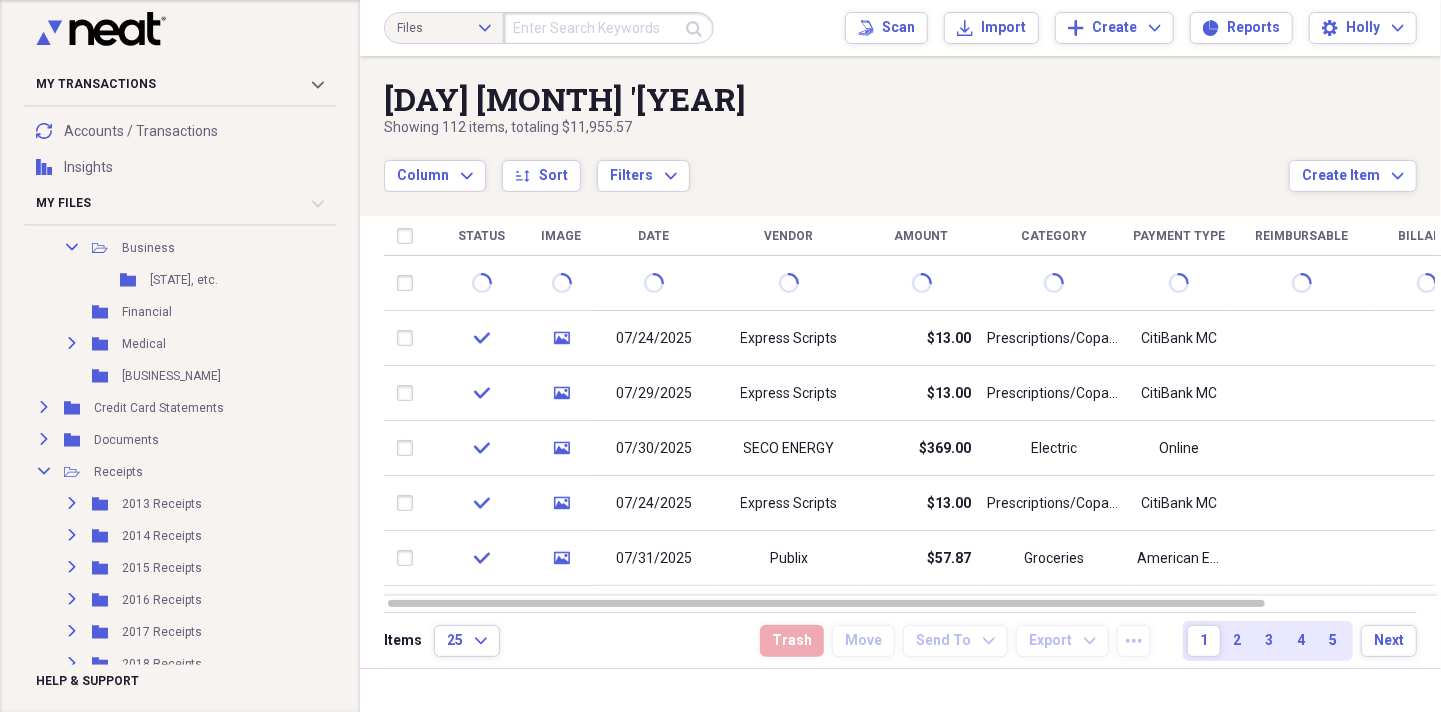 scroll, scrollTop: 0, scrollLeft: 0, axis: both 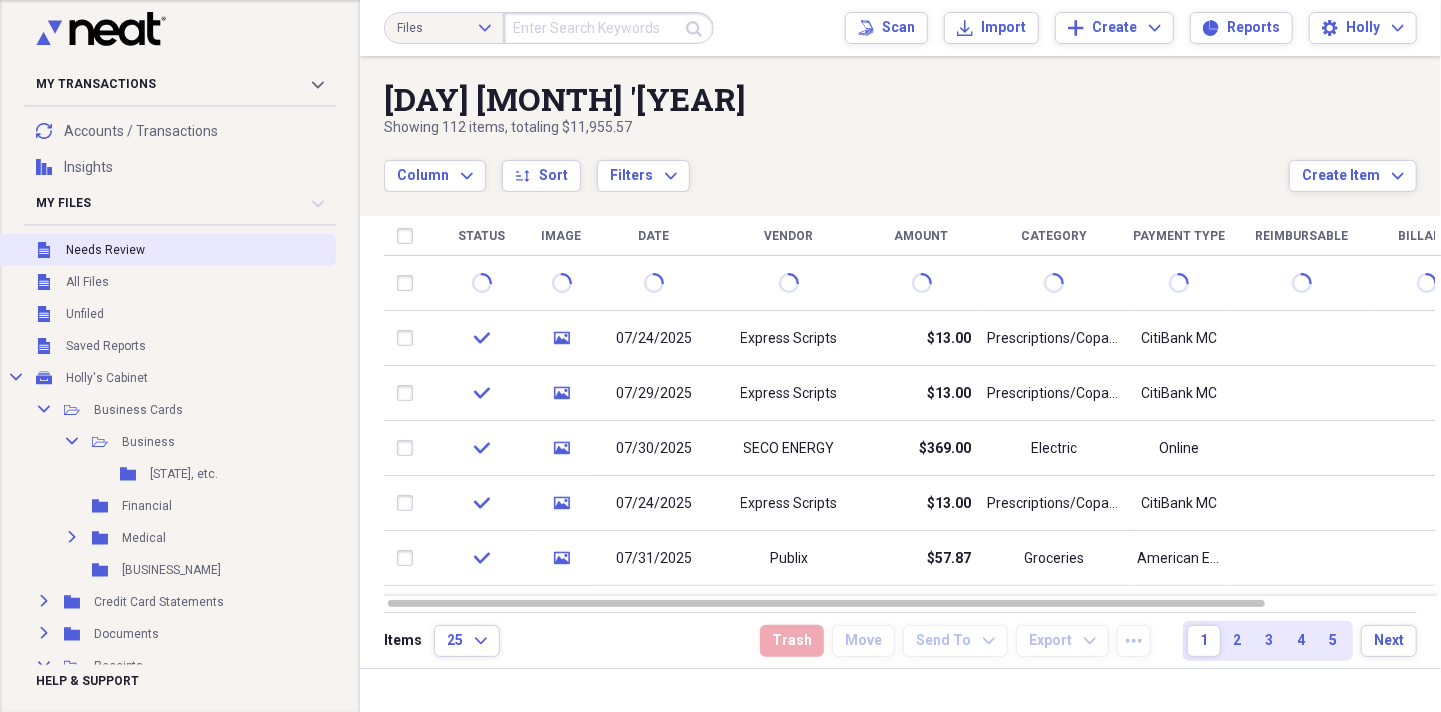click on "Unfiled Needs Review" at bounding box center [166, 250] 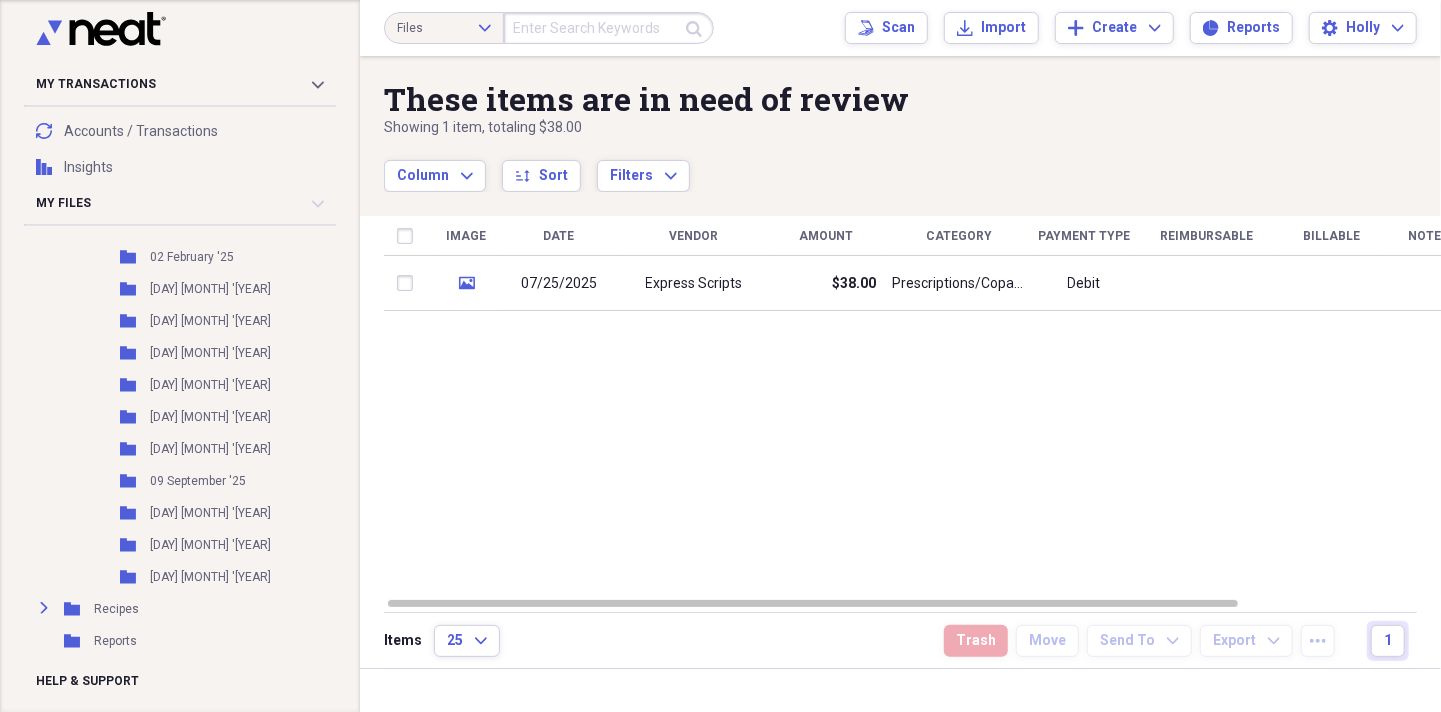 scroll, scrollTop: 900, scrollLeft: 0, axis: vertical 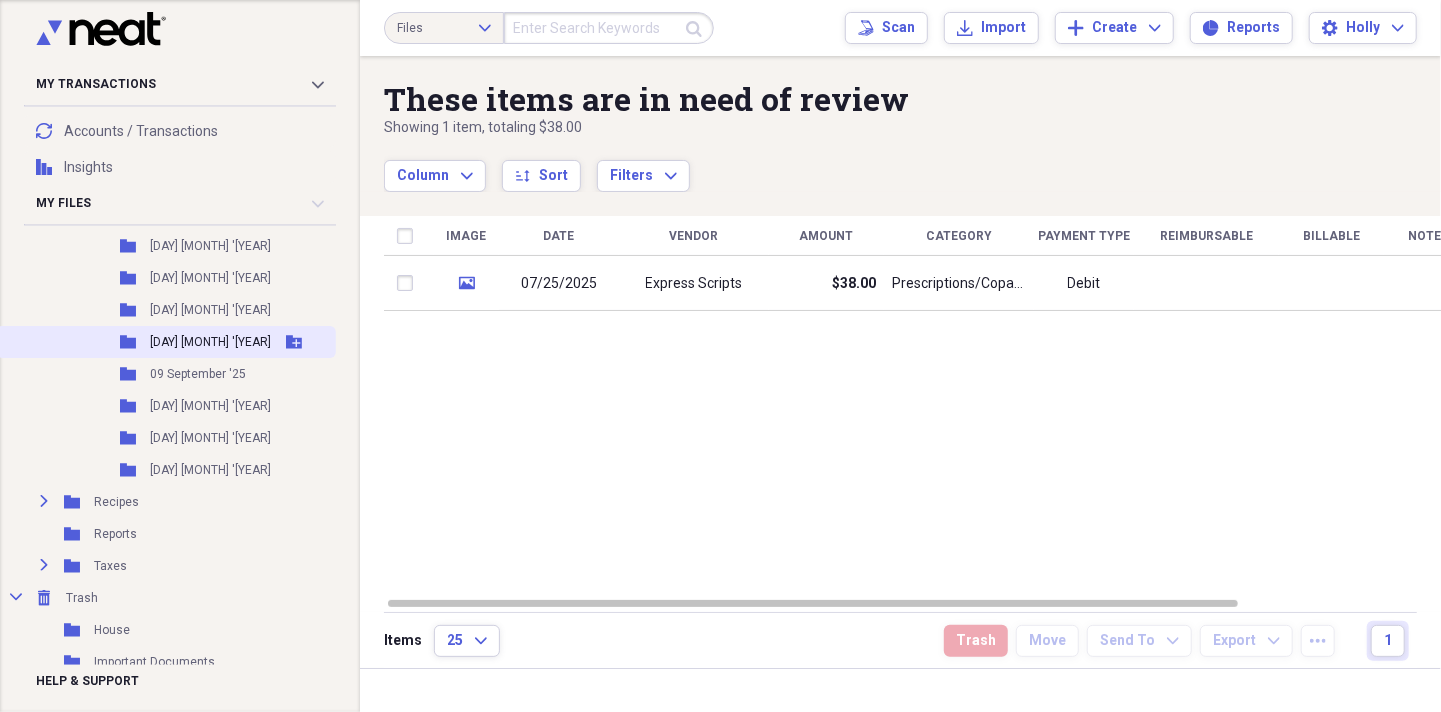 click on "[DAY] [MONTH] '[YEAR]" at bounding box center (210, 342) 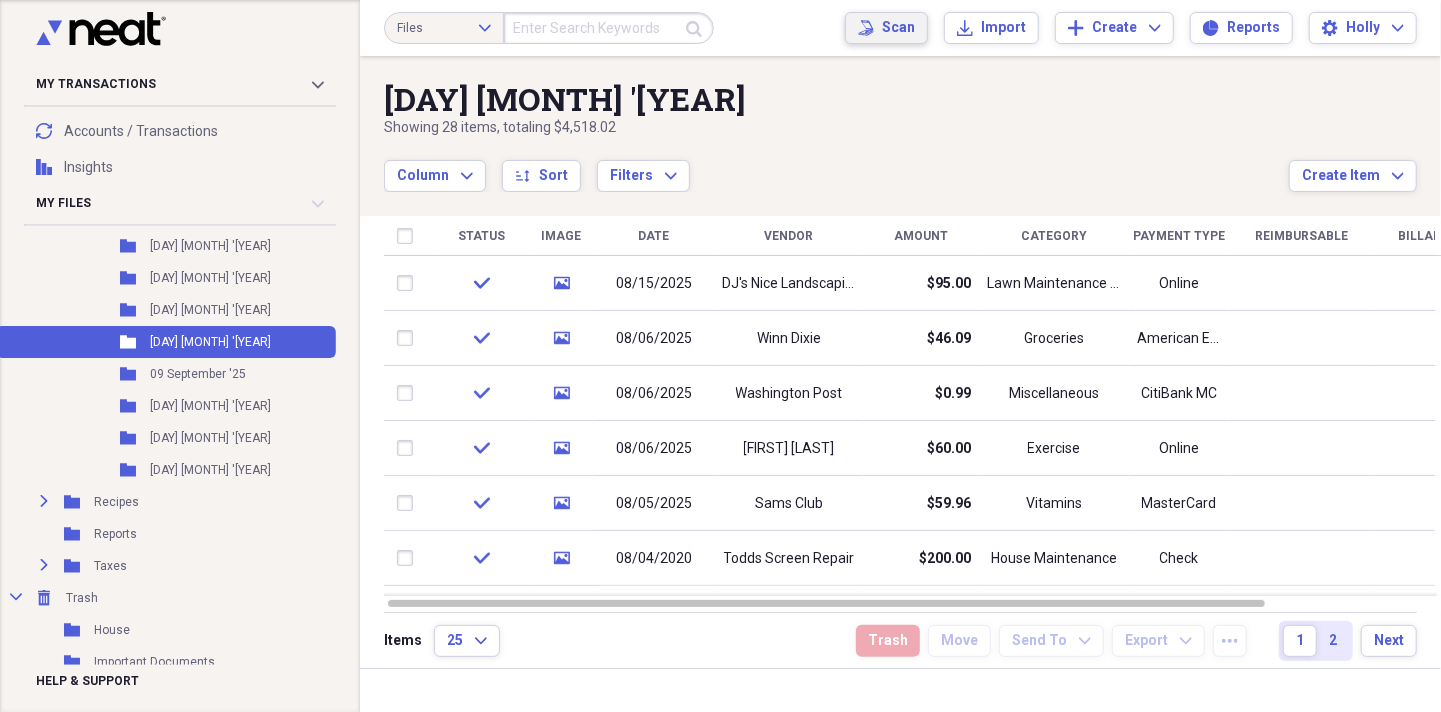 click on "Scan" at bounding box center [898, 28] 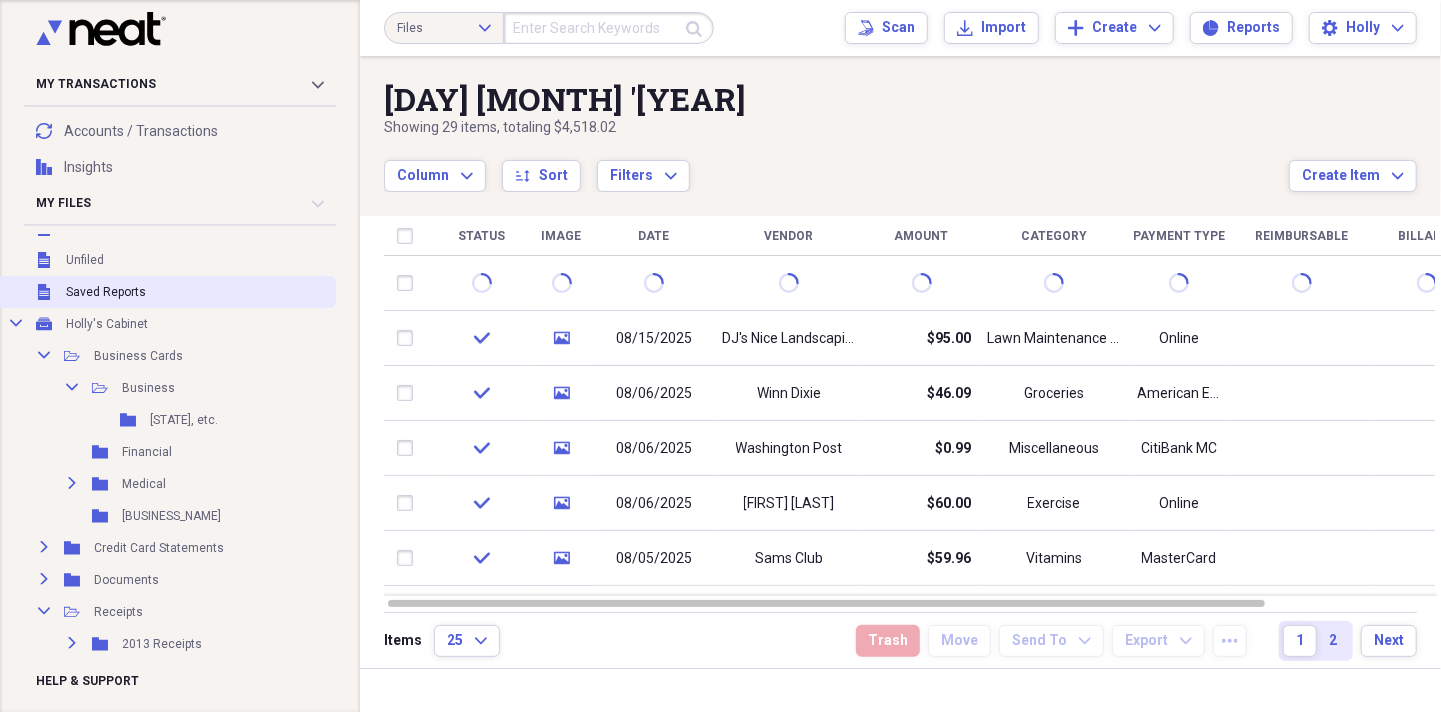 scroll, scrollTop: 0, scrollLeft: 0, axis: both 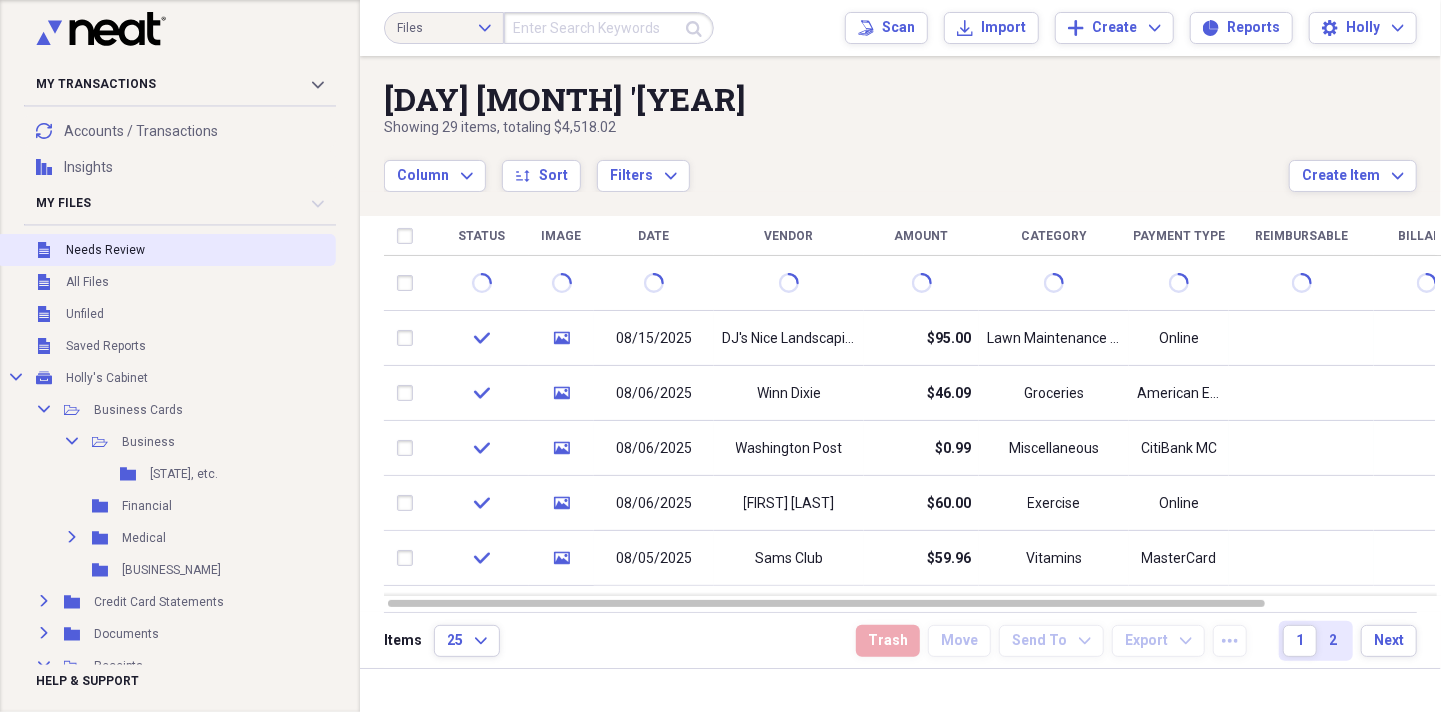 click on "Needs Review" at bounding box center (105, 250) 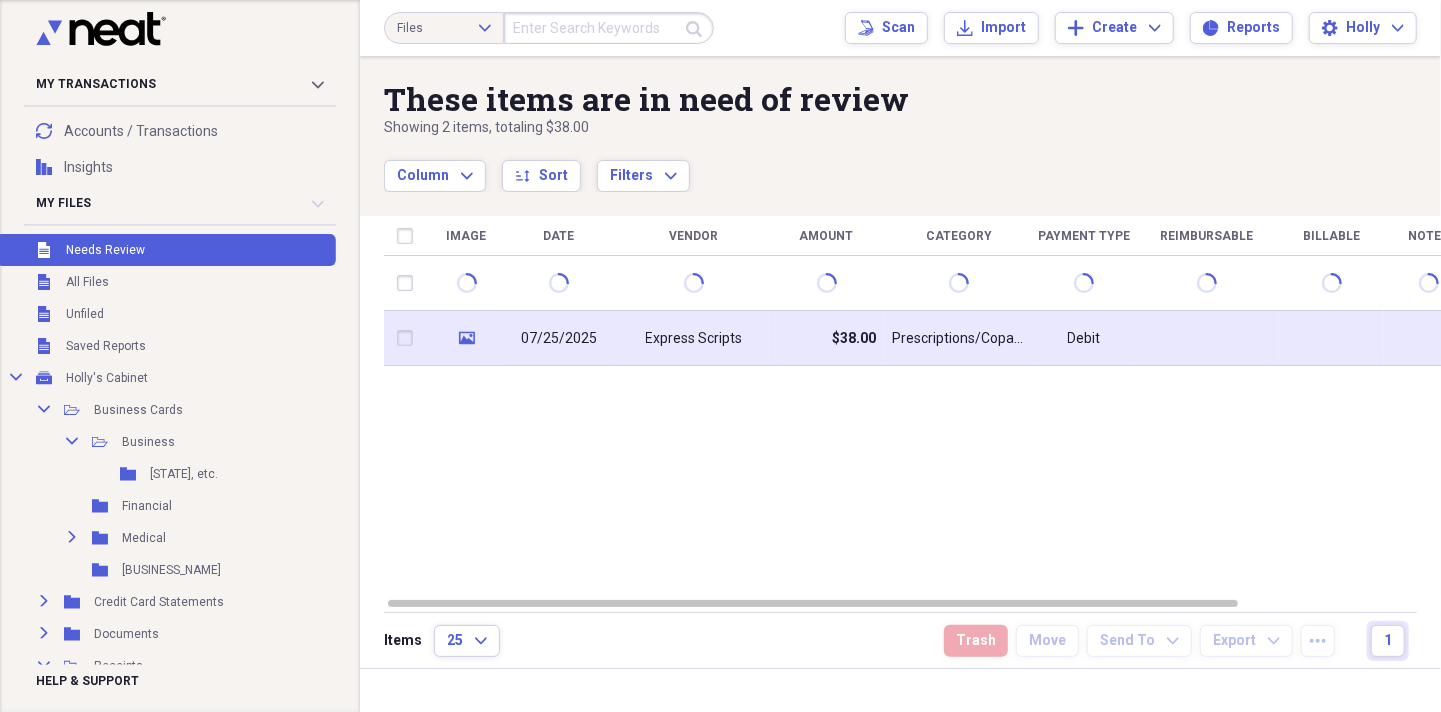 click on "Express Scripts" at bounding box center (694, 339) 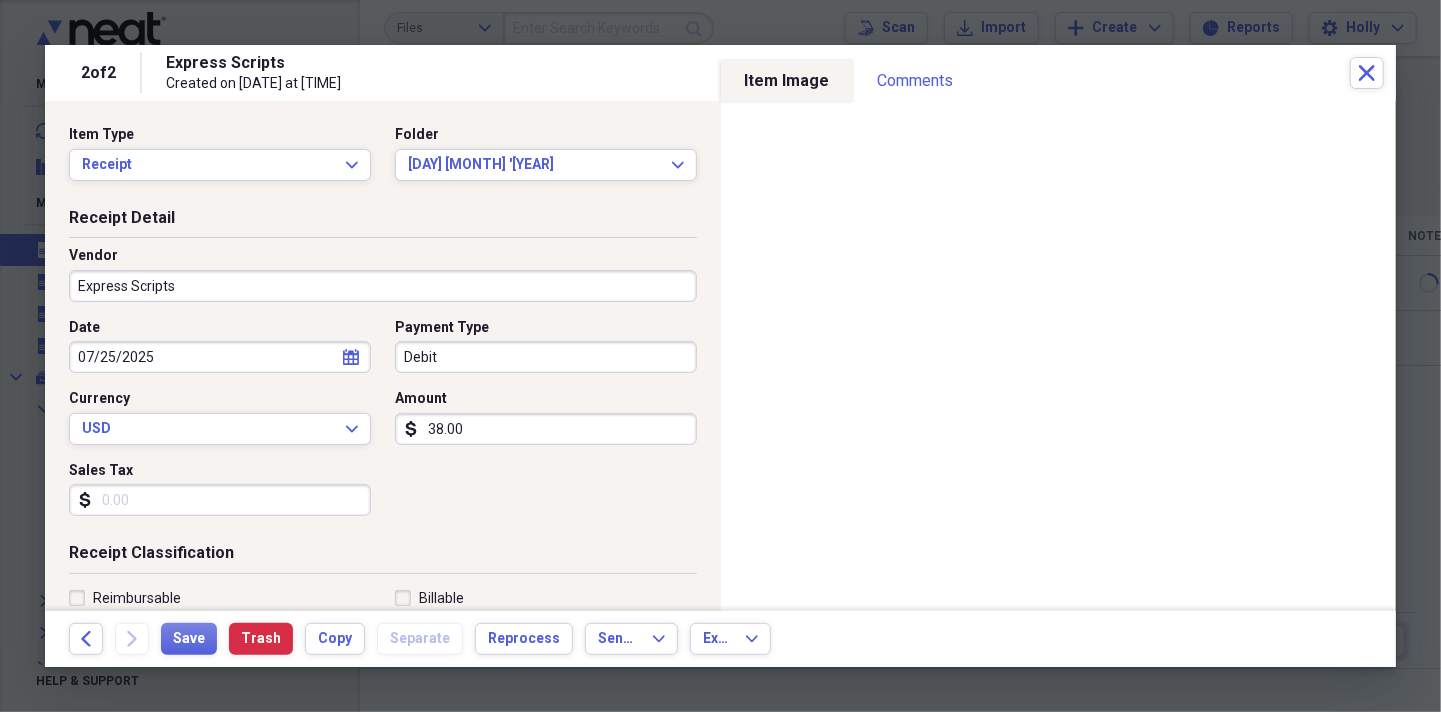click on "Debit" at bounding box center (546, 357) 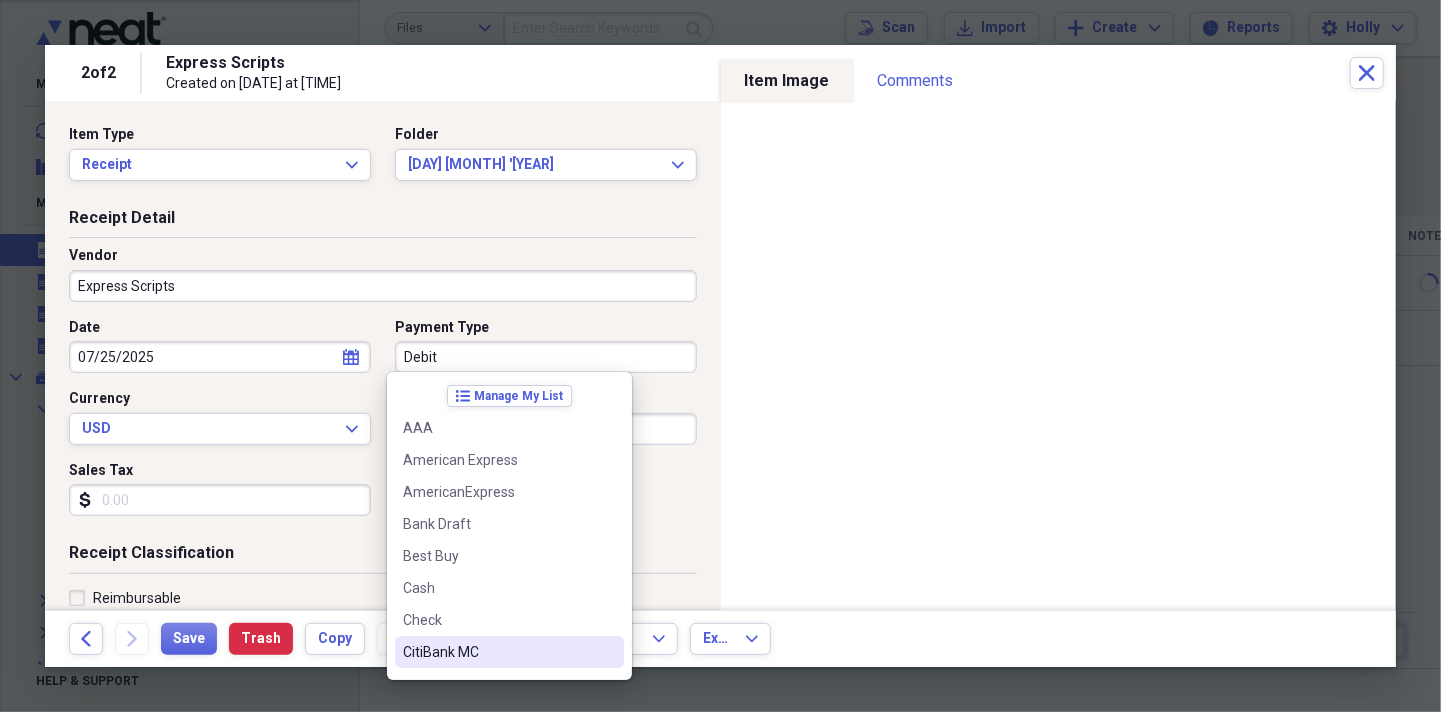click on "CitiBank MC" at bounding box center (497, 652) 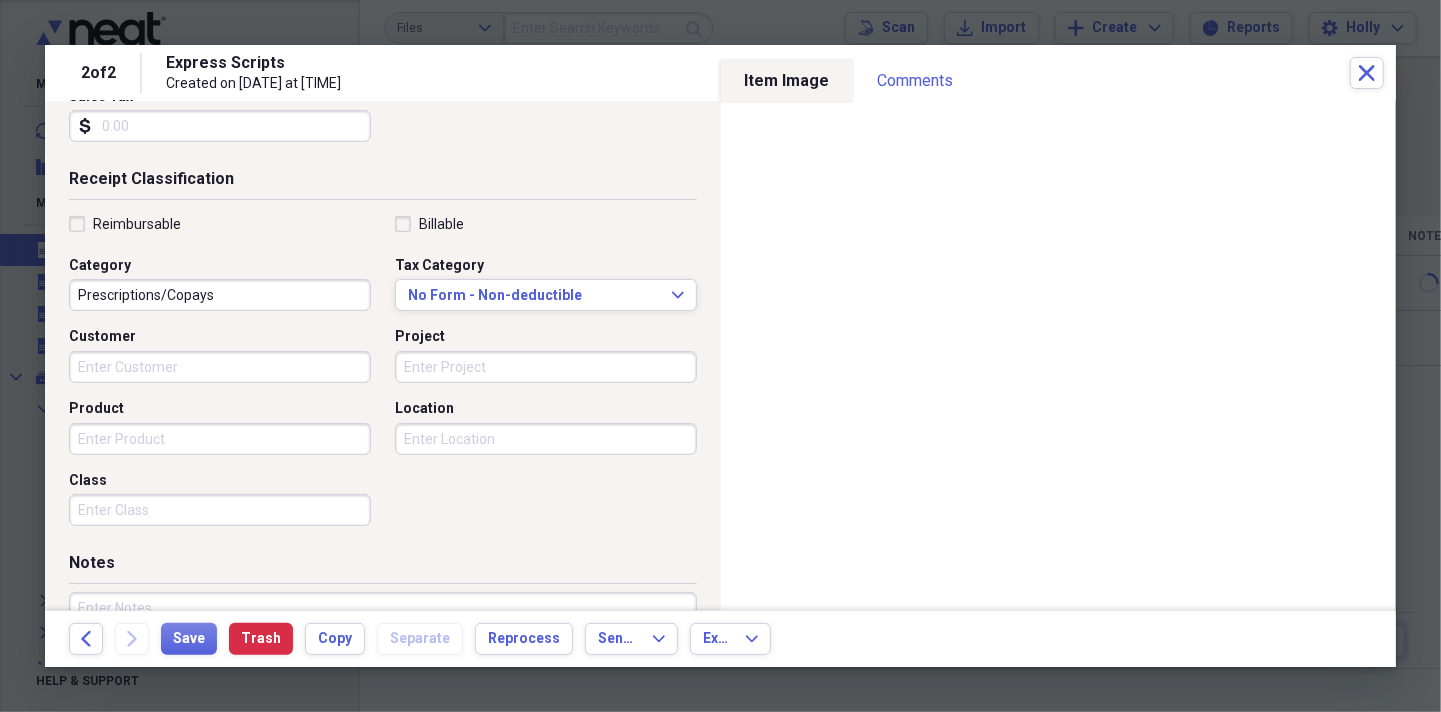 scroll, scrollTop: 400, scrollLeft: 0, axis: vertical 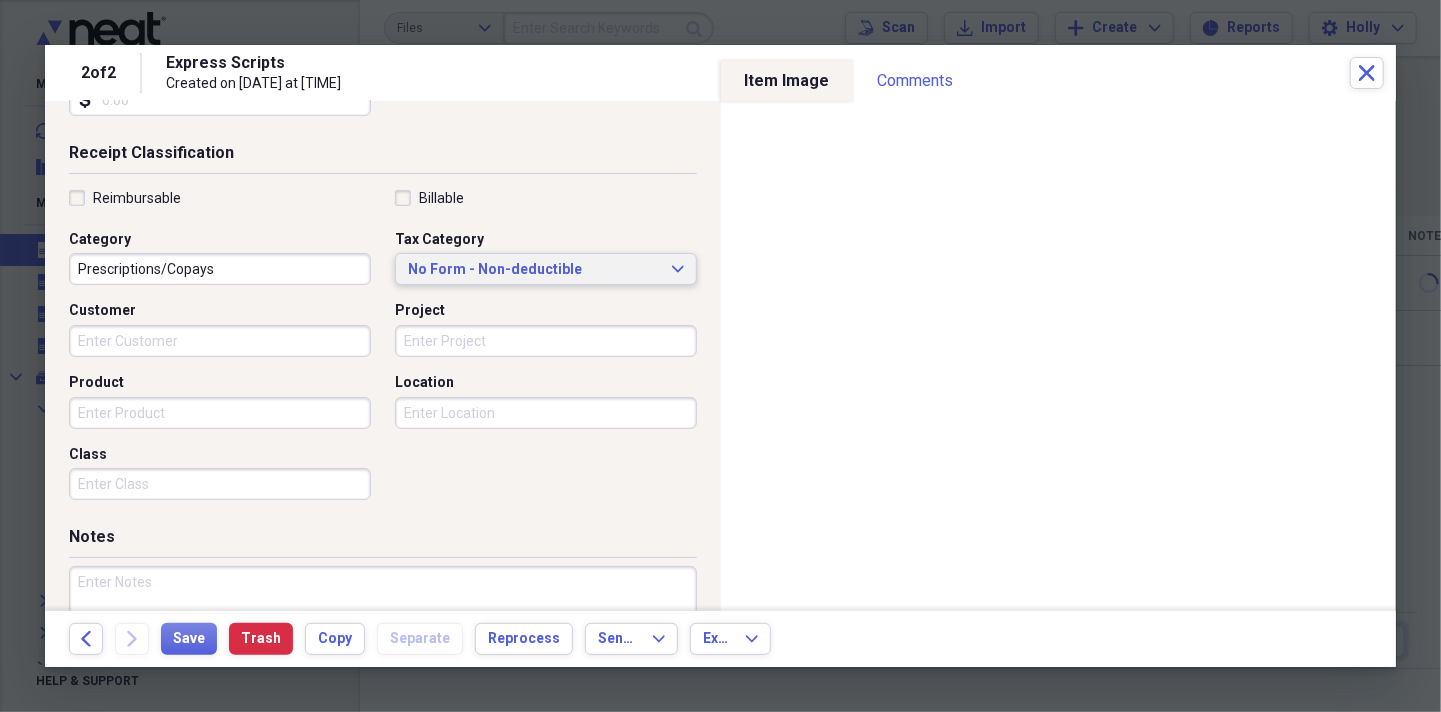 click on "No Form - Non-deductible" at bounding box center (534, 270) 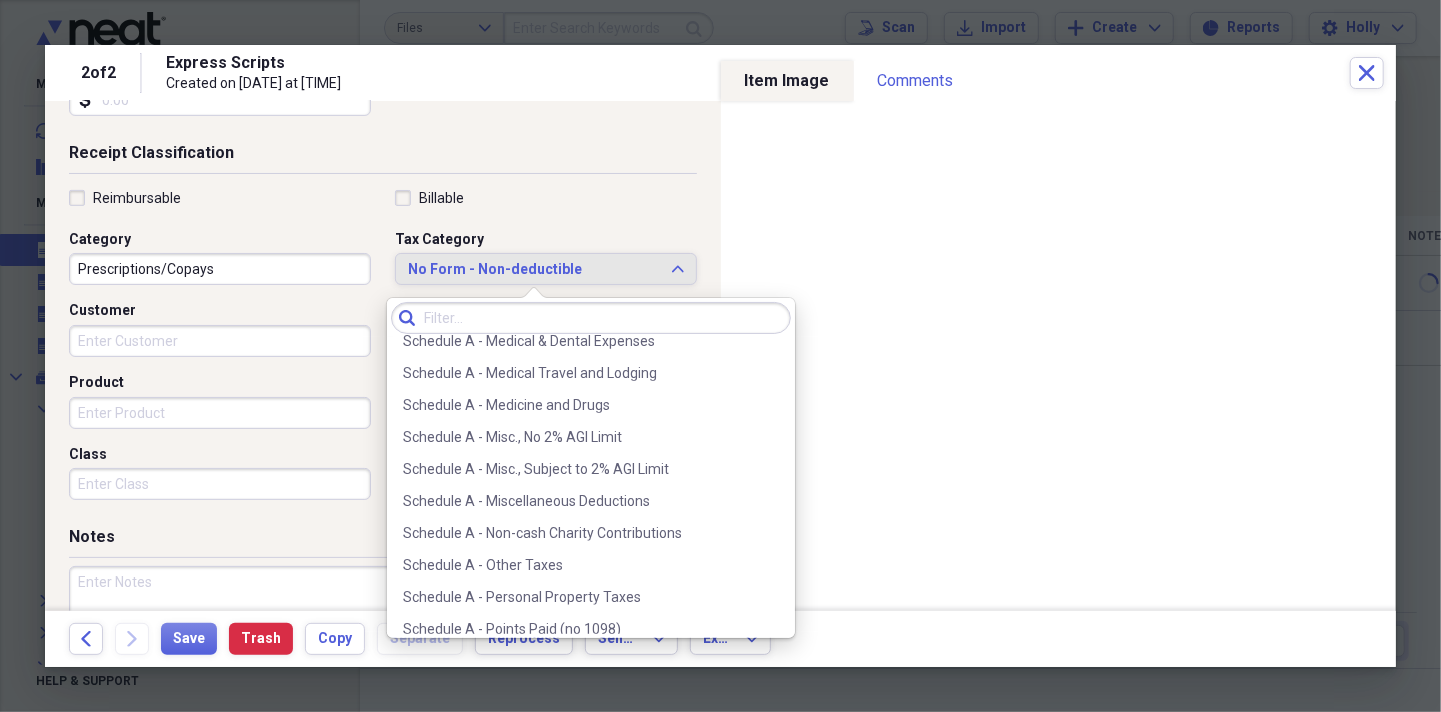 scroll, scrollTop: 1500, scrollLeft: 0, axis: vertical 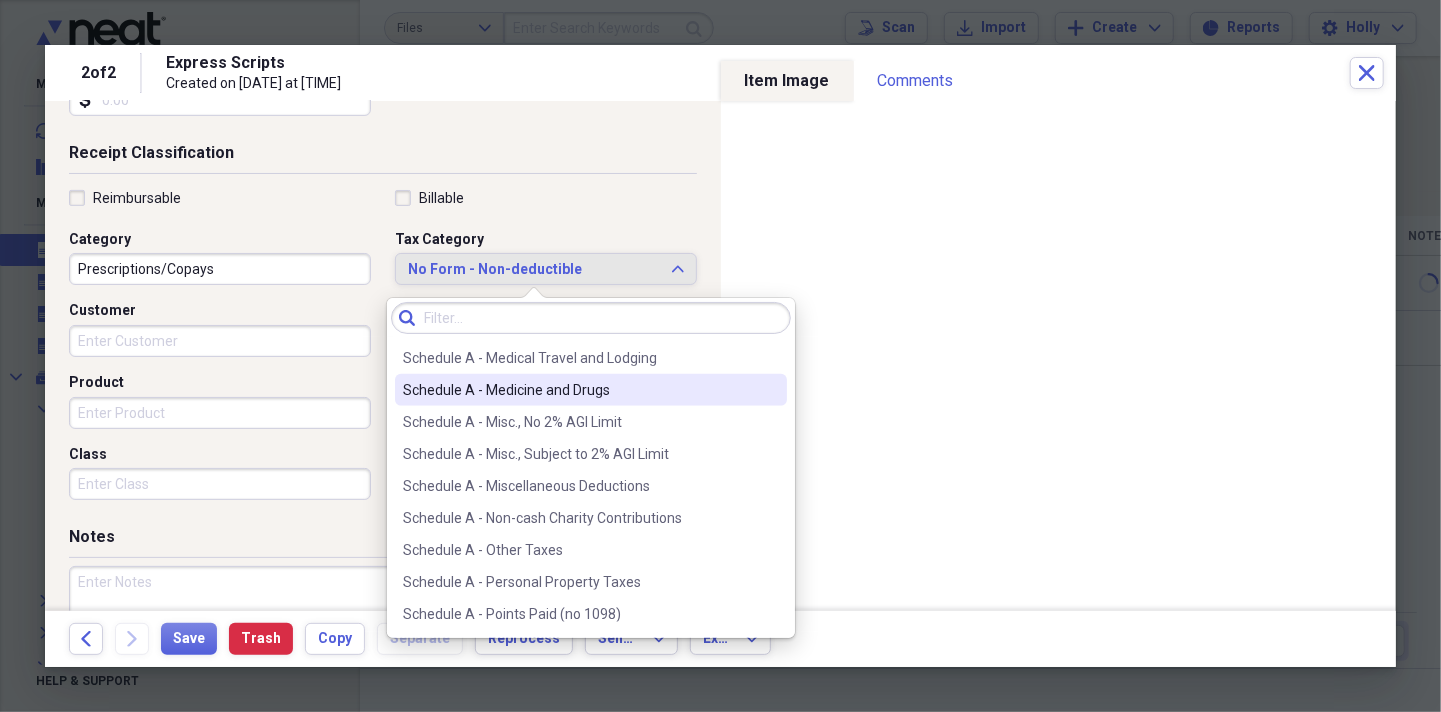 click on "Schedule A - Medicine and Drugs" at bounding box center [579, 390] 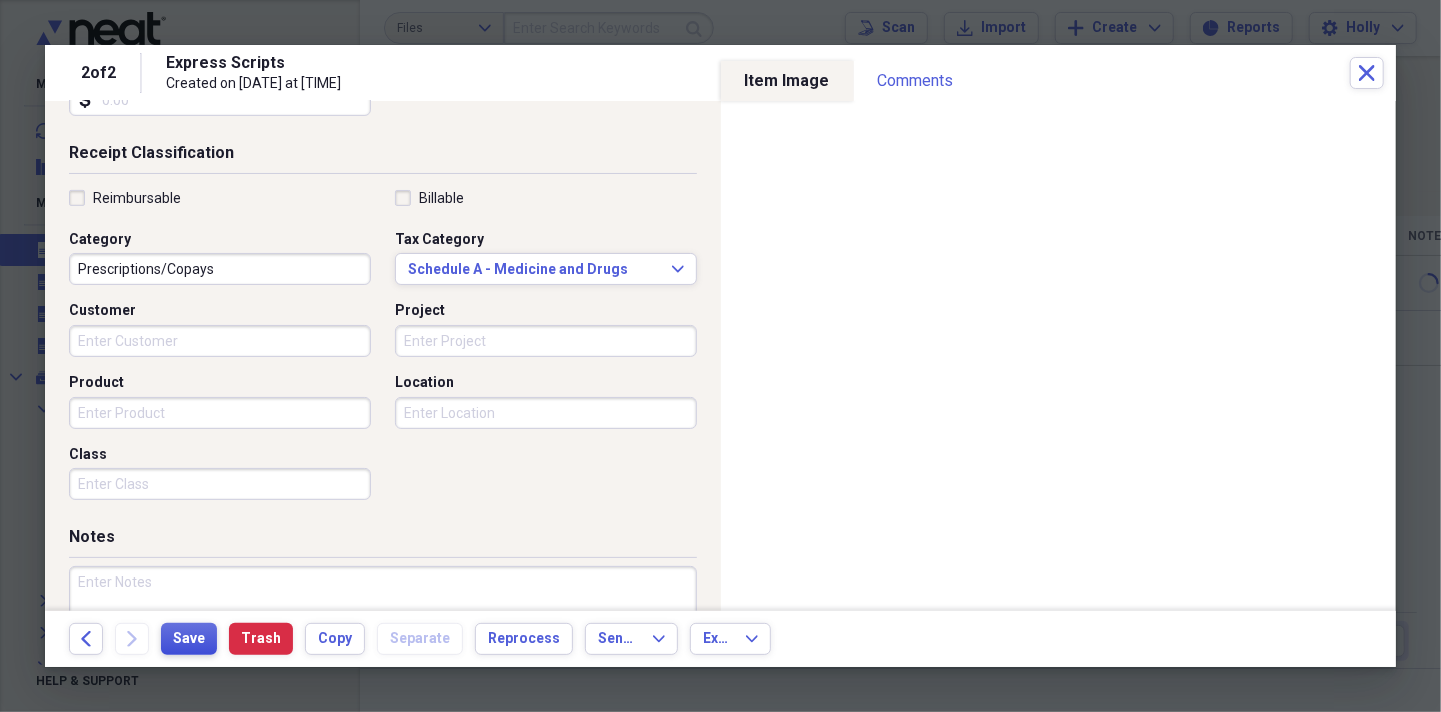 click on "Save" at bounding box center (189, 639) 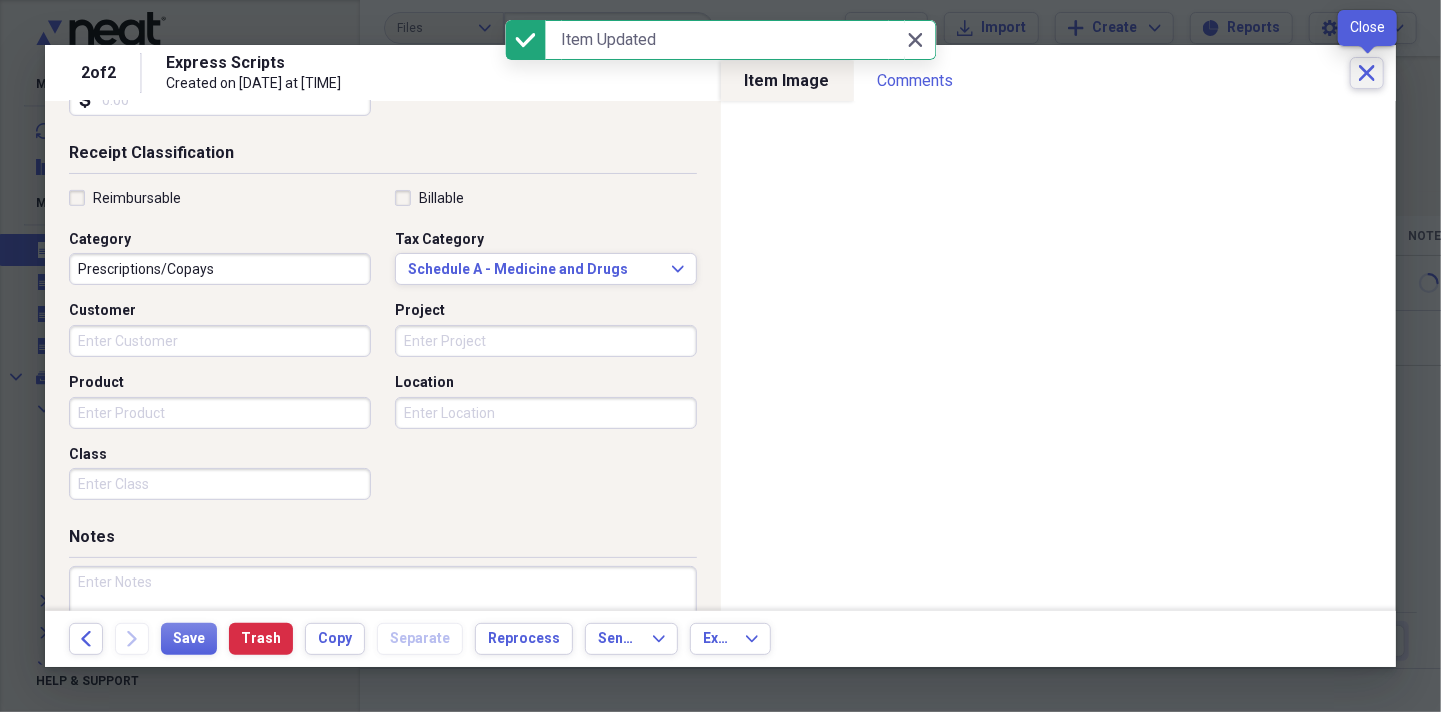 click on "Close" 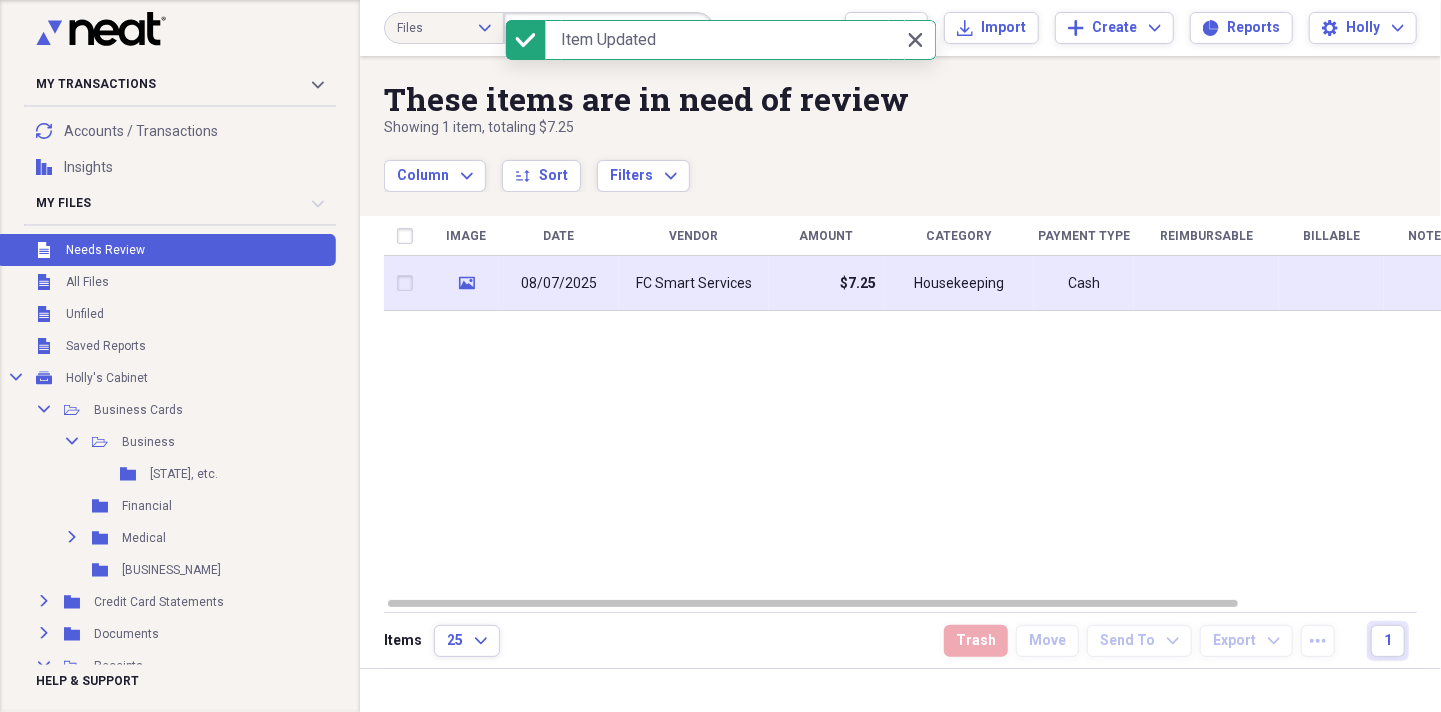 click on "FC Smart Services" at bounding box center (694, 284) 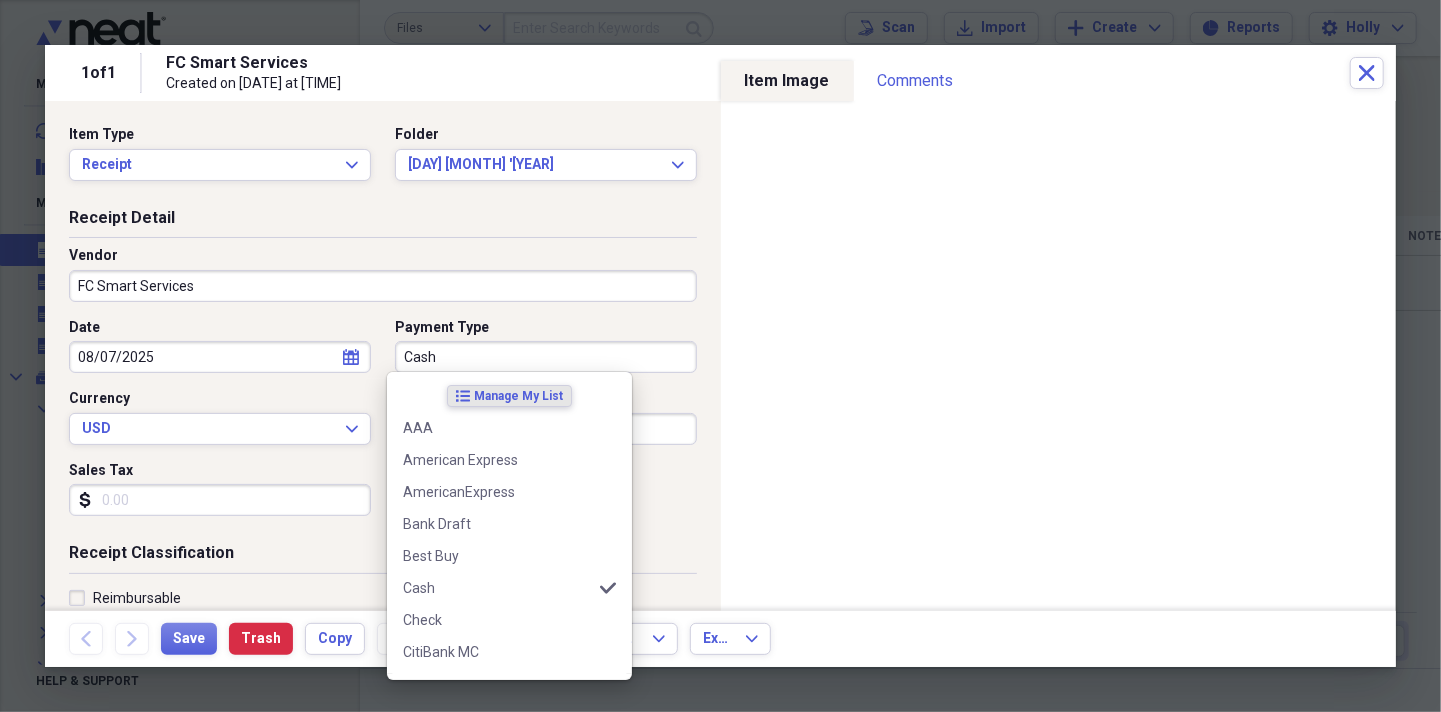 click on "Cash" at bounding box center [546, 357] 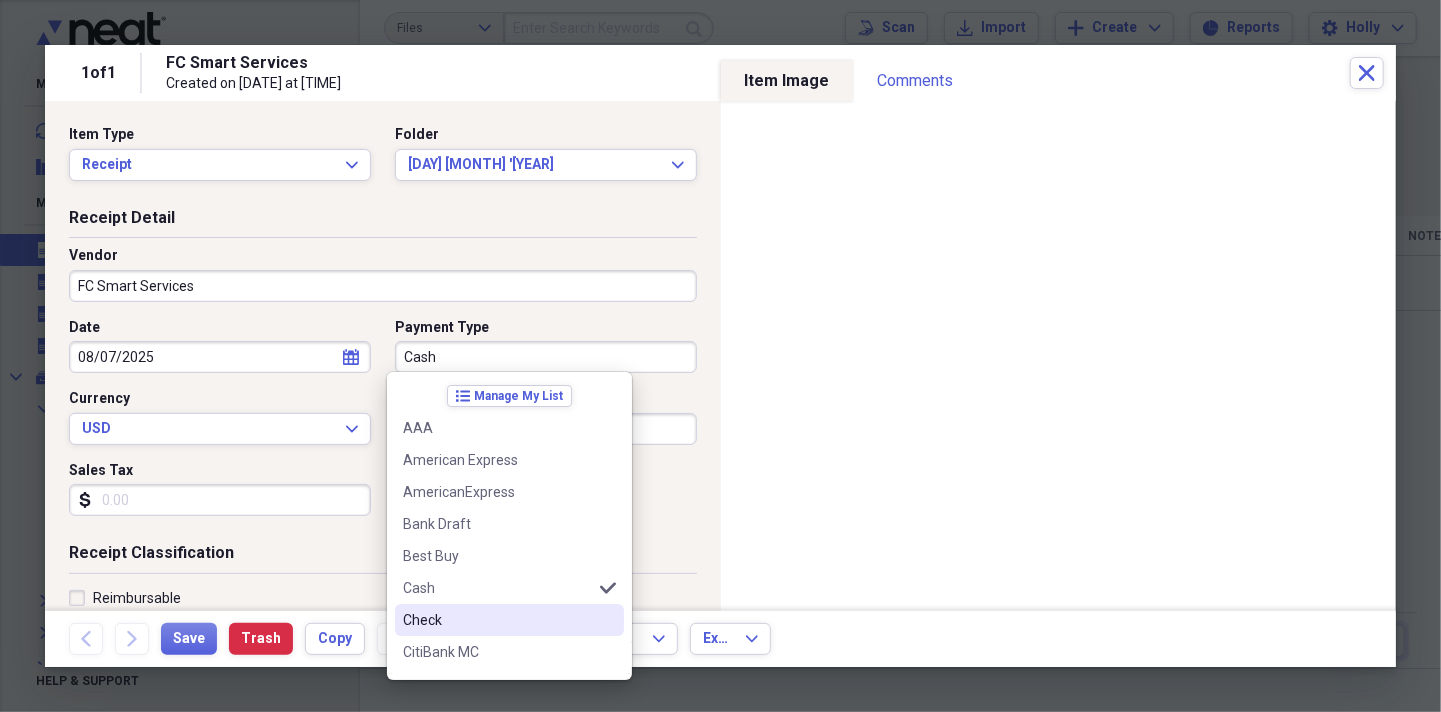 click on "Check" at bounding box center [497, 620] 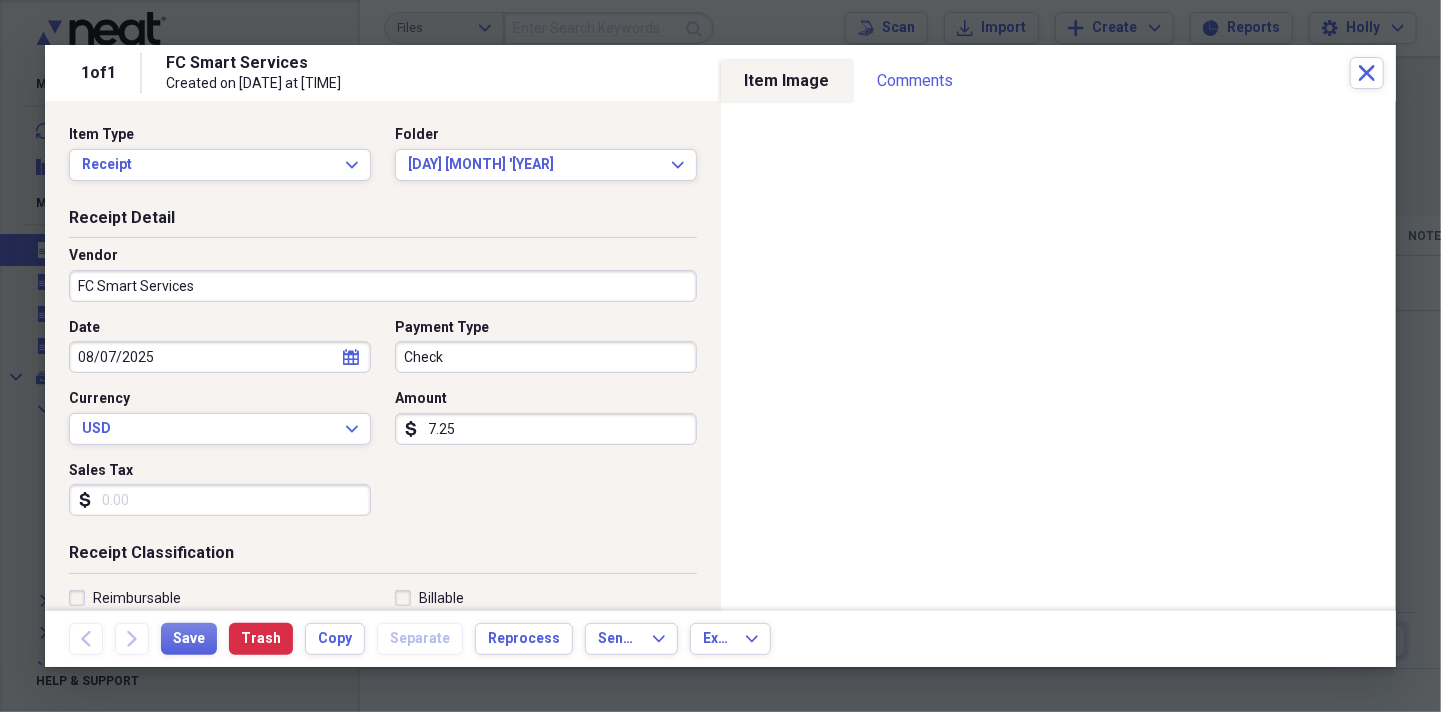 click on "7.25" at bounding box center [546, 429] 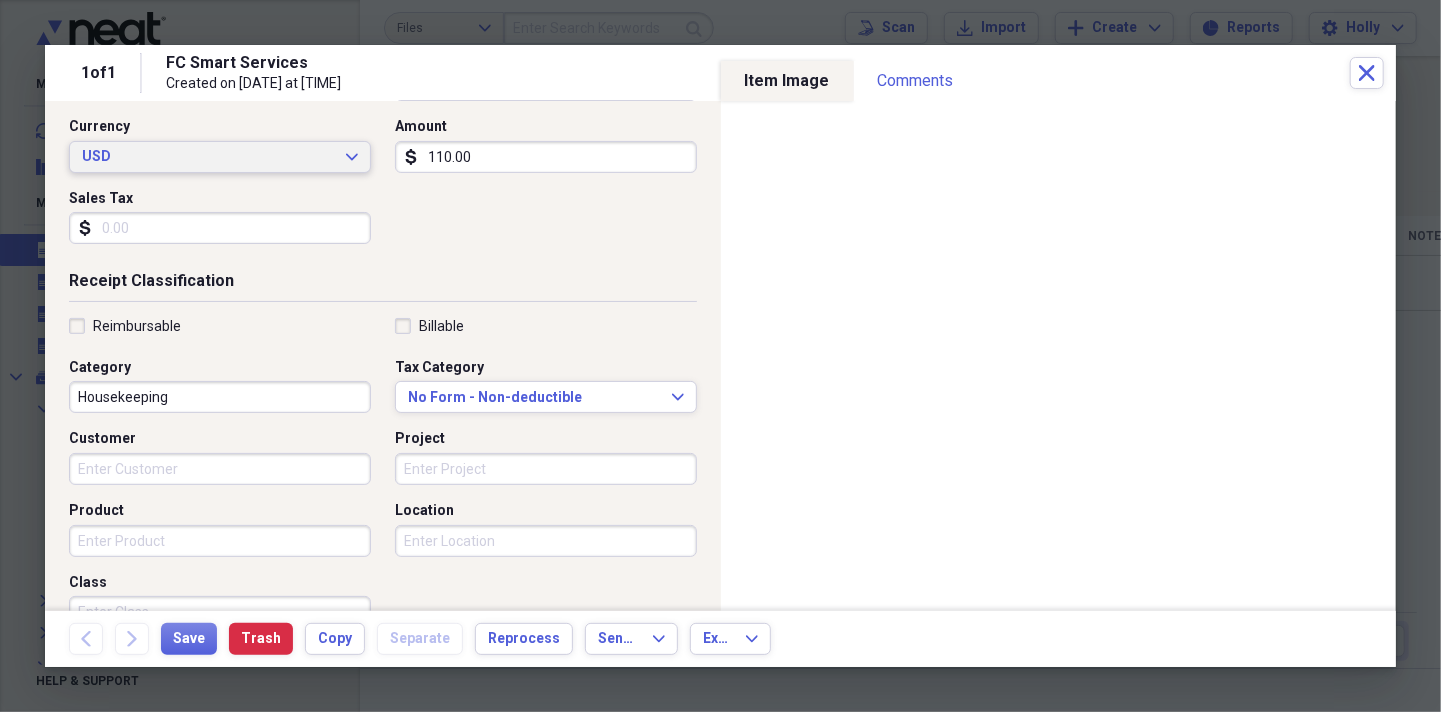 scroll, scrollTop: 300, scrollLeft: 0, axis: vertical 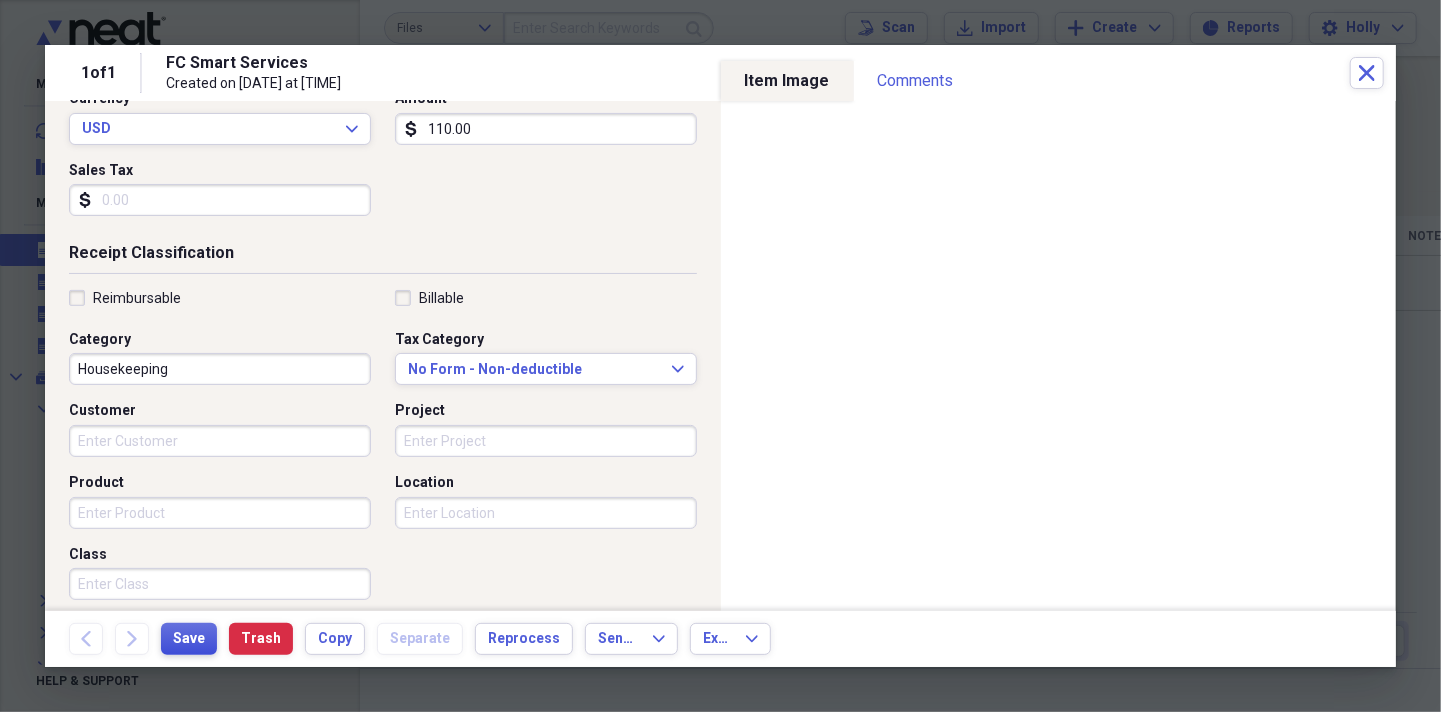 type on "110.00" 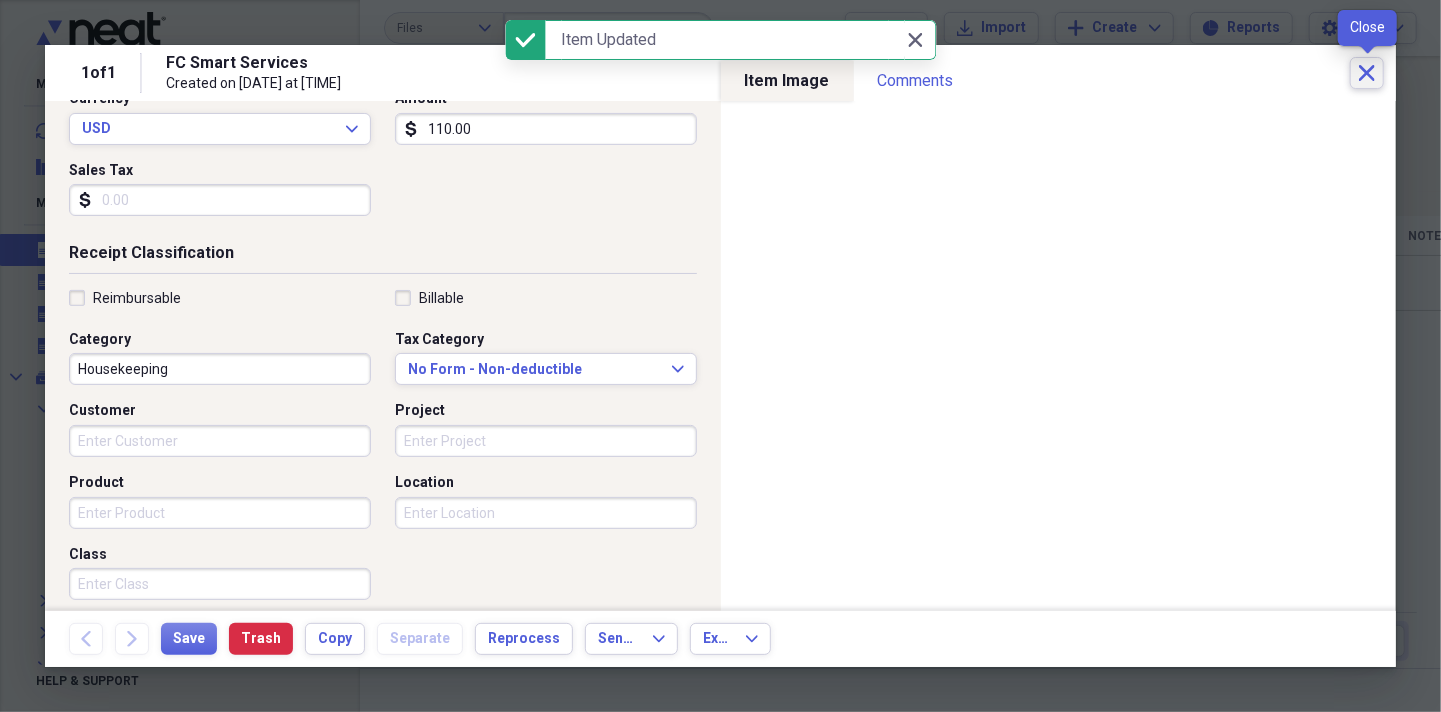 click on "Close" 